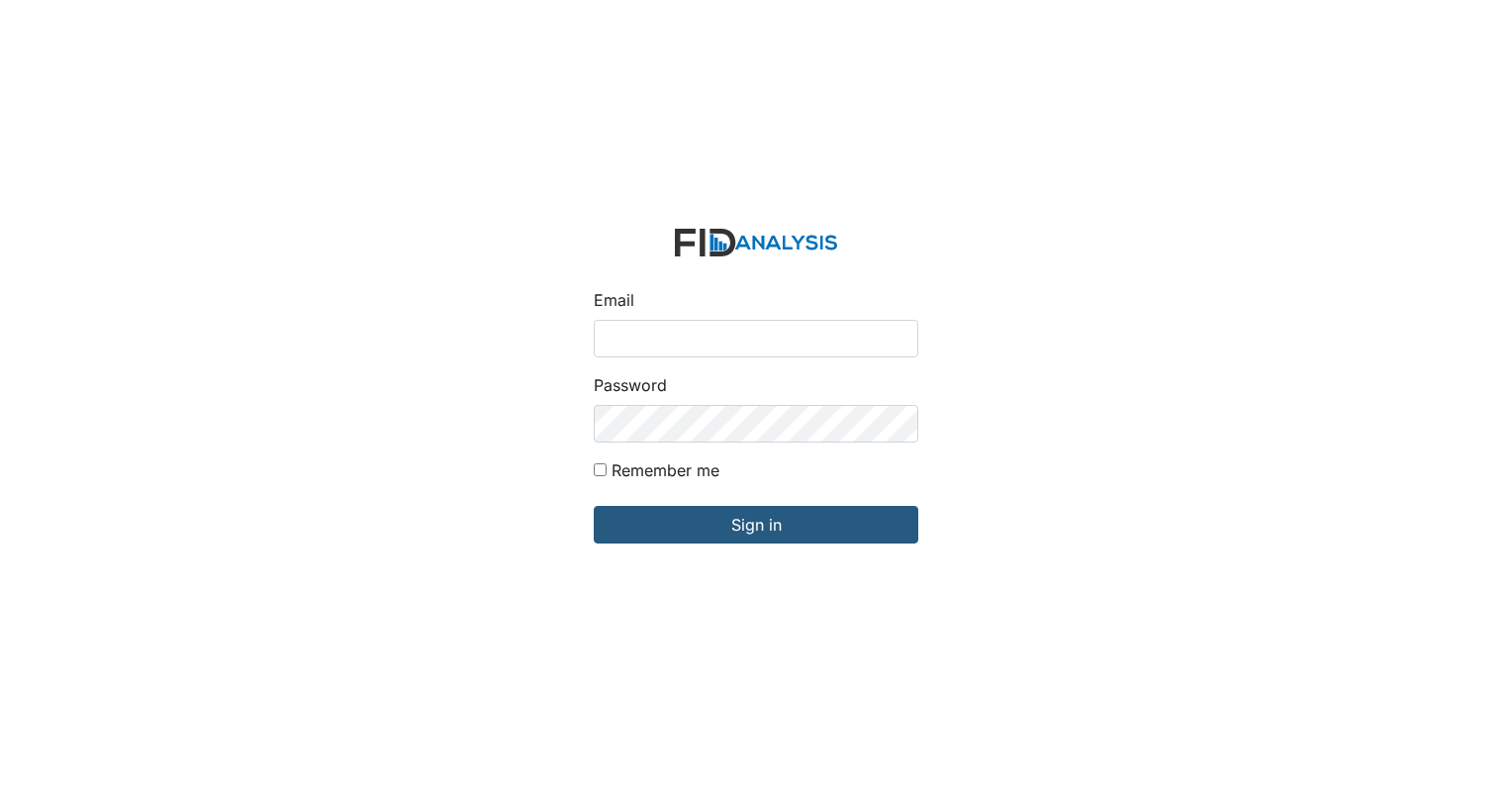 scroll, scrollTop: 0, scrollLeft: 0, axis: both 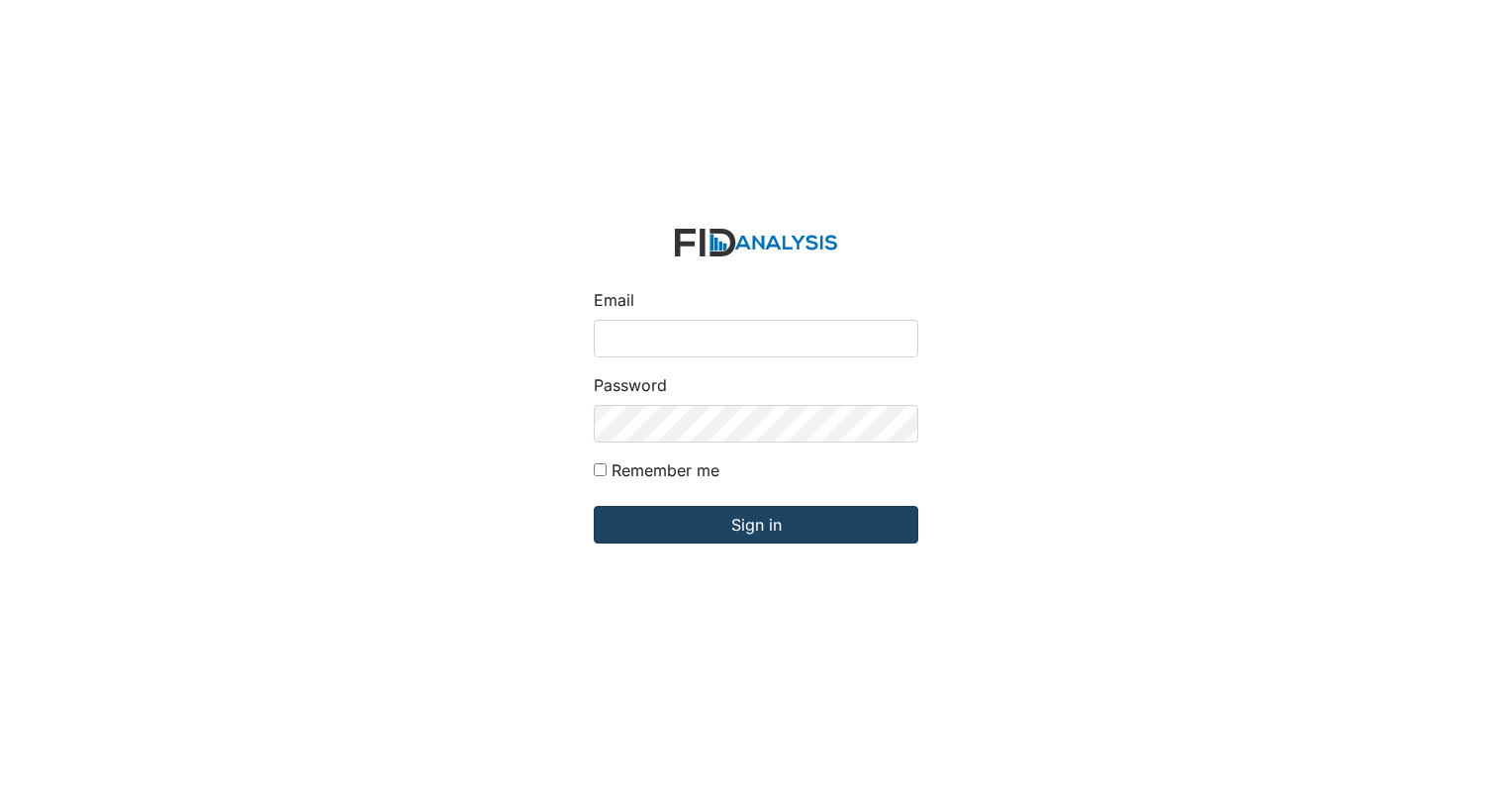 type on "[EMAIL]" 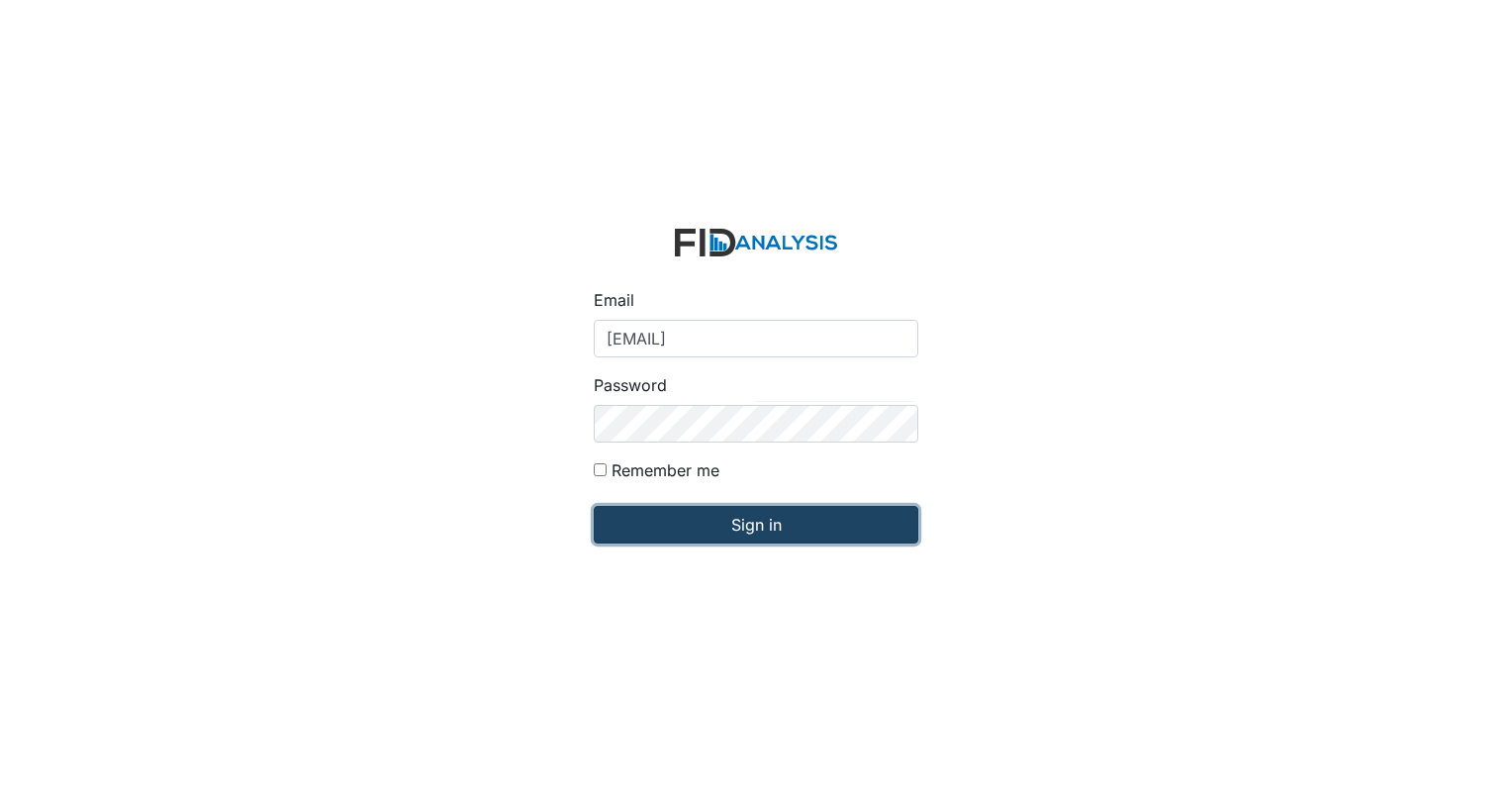 click on "Sign in" at bounding box center [756, 525] 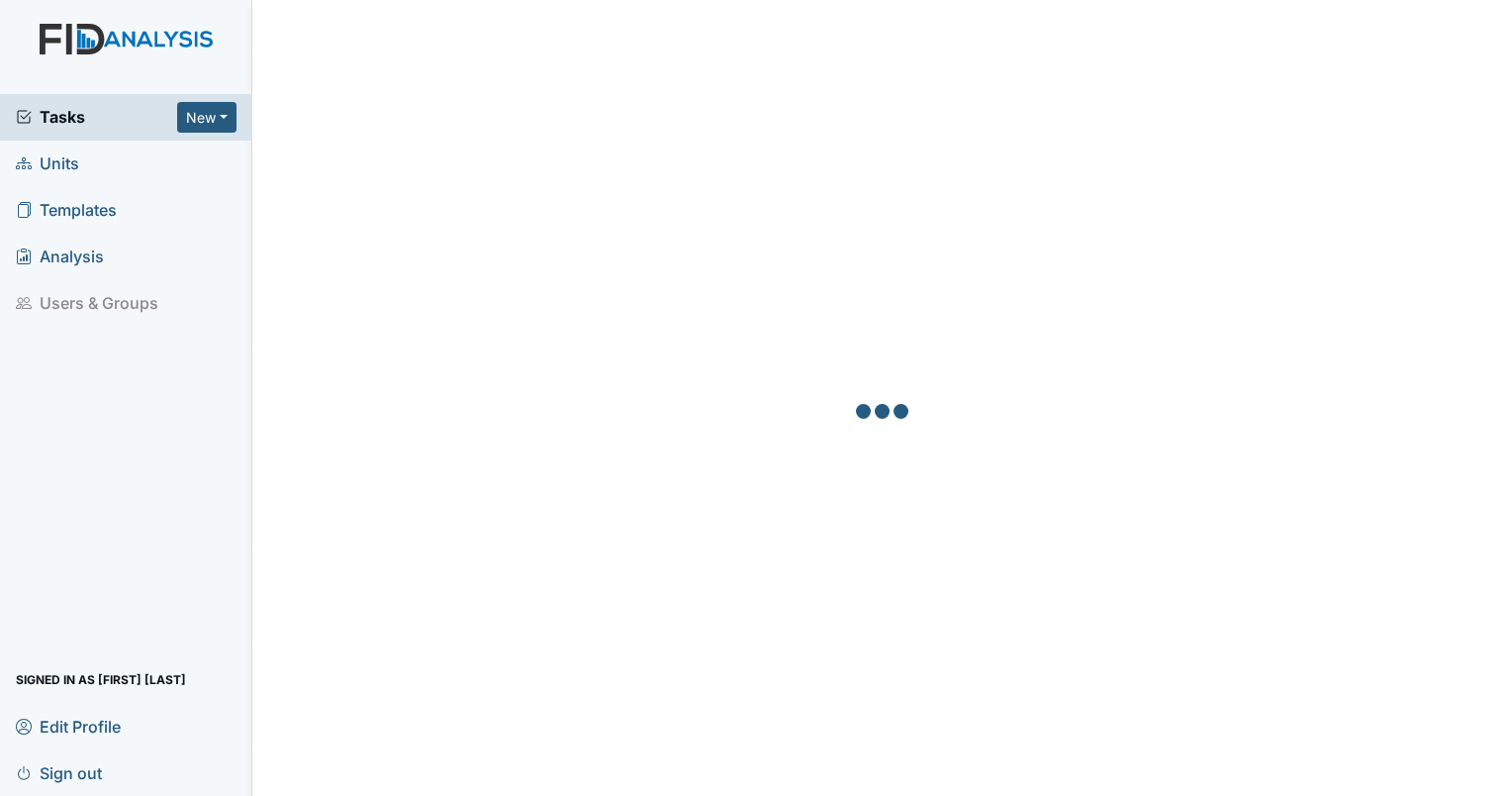 scroll, scrollTop: 0, scrollLeft: 0, axis: both 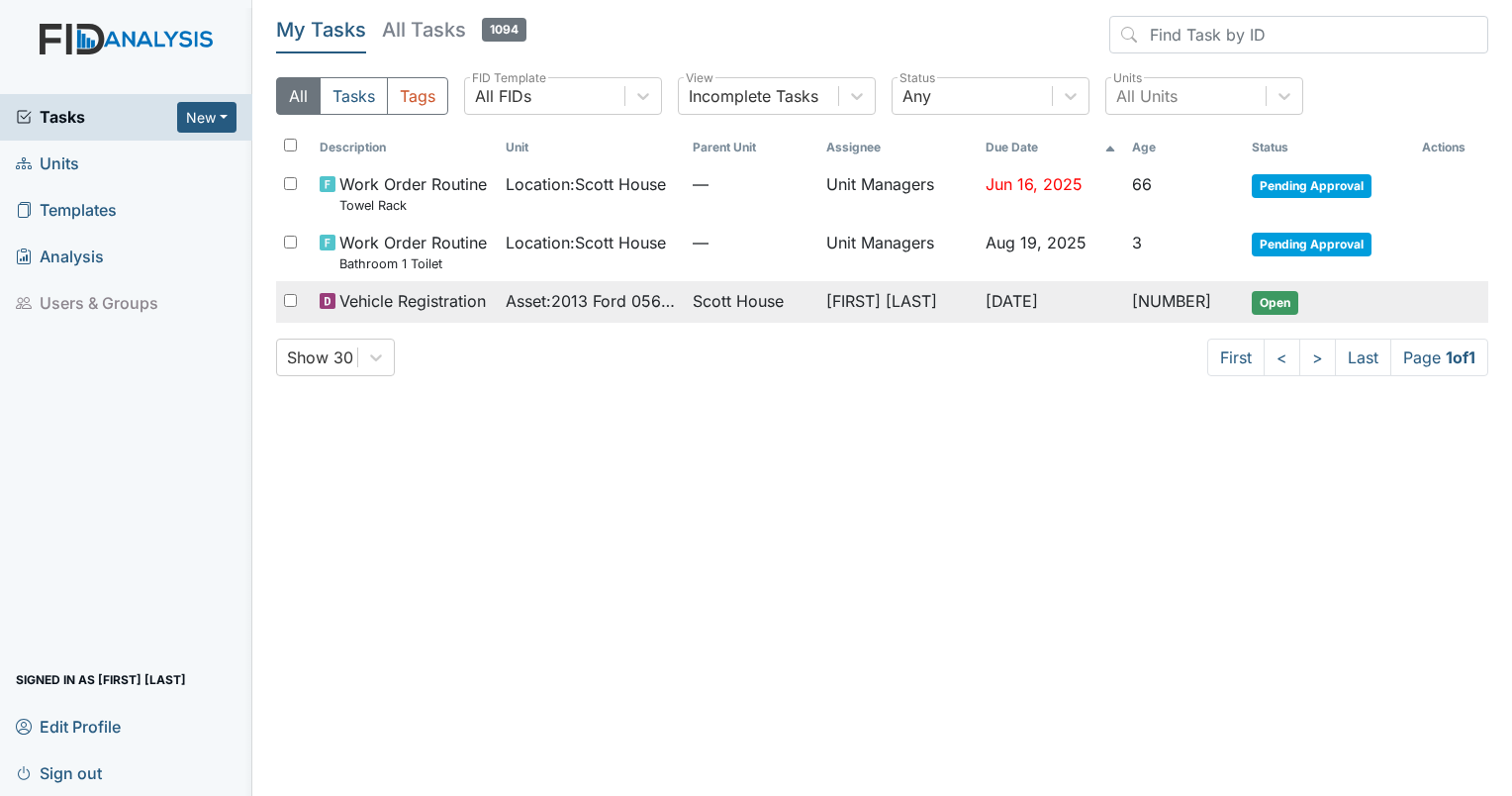 click on "Asset :  2013	Ford	05652" at bounding box center (591, 301) 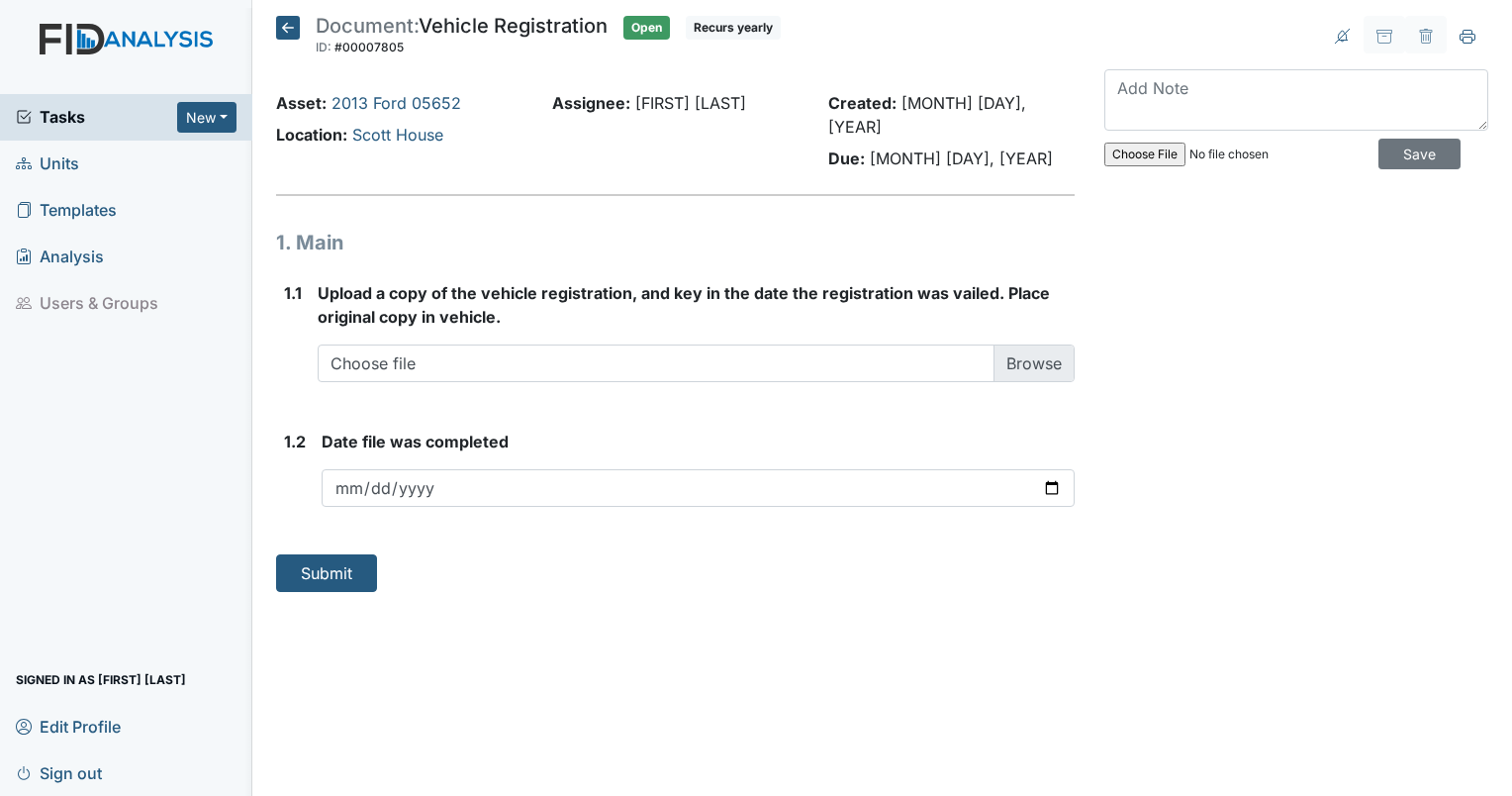 scroll, scrollTop: 0, scrollLeft: 0, axis: both 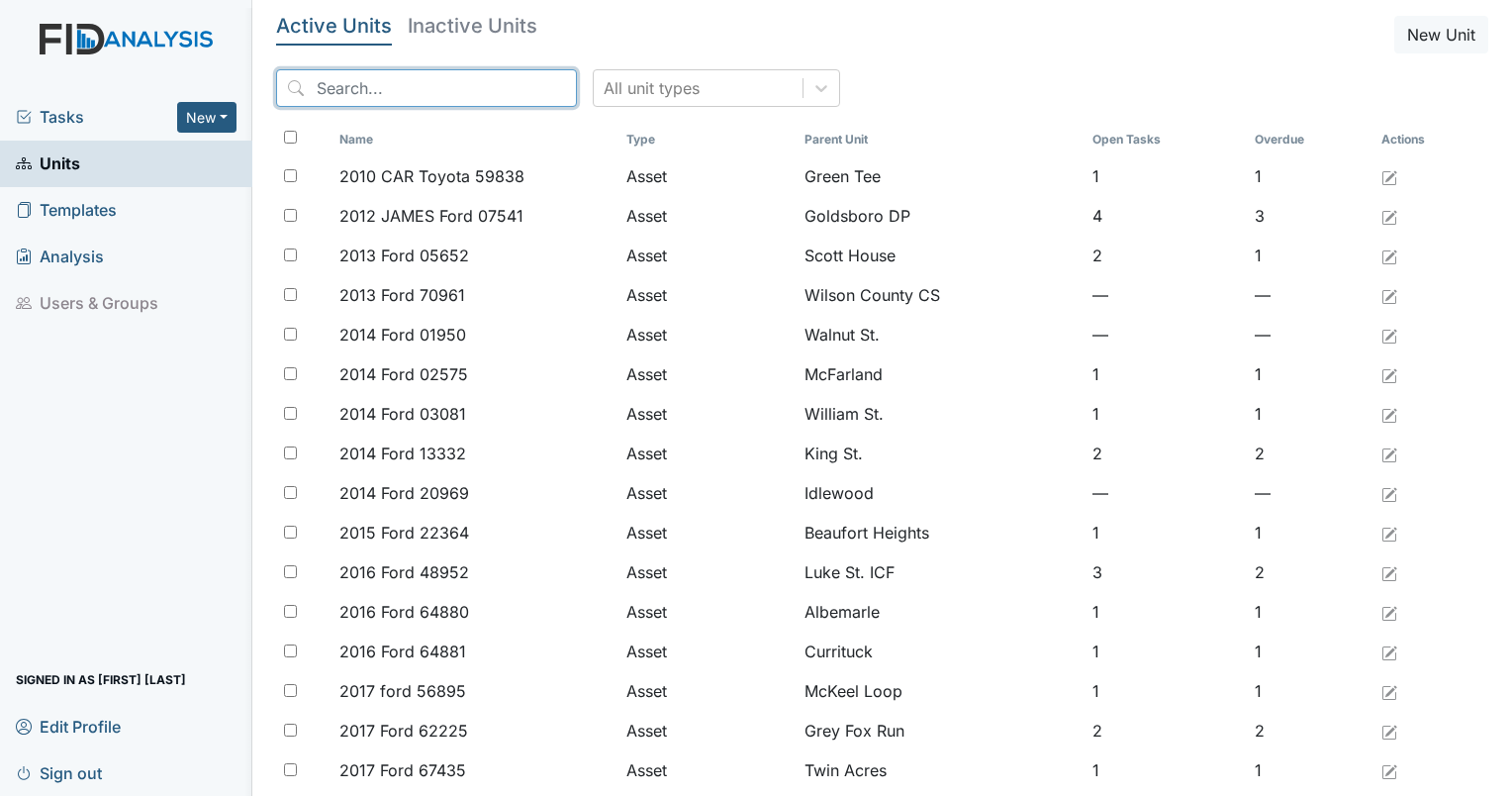 click at bounding box center [426, 88] 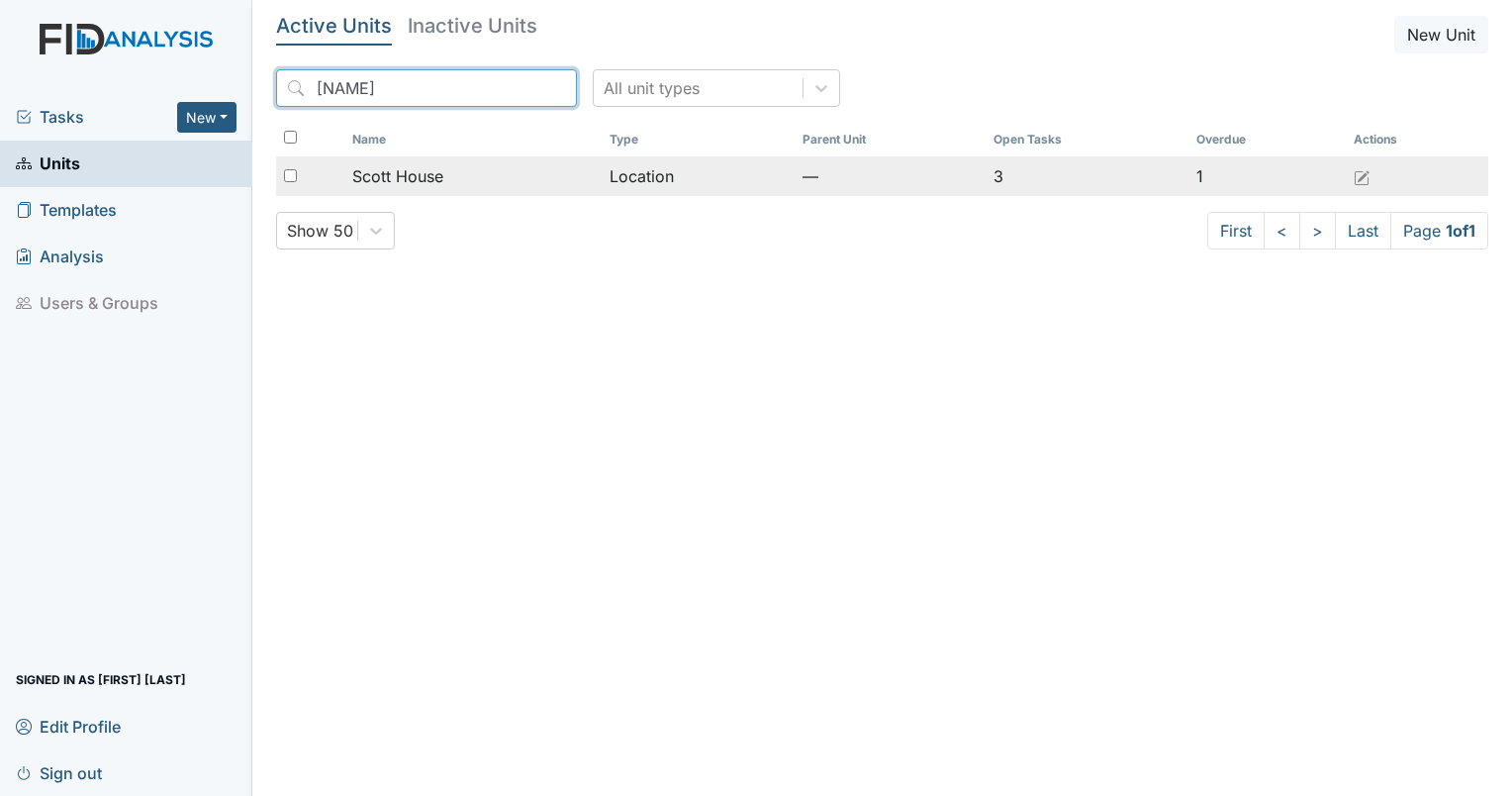 type on "scott" 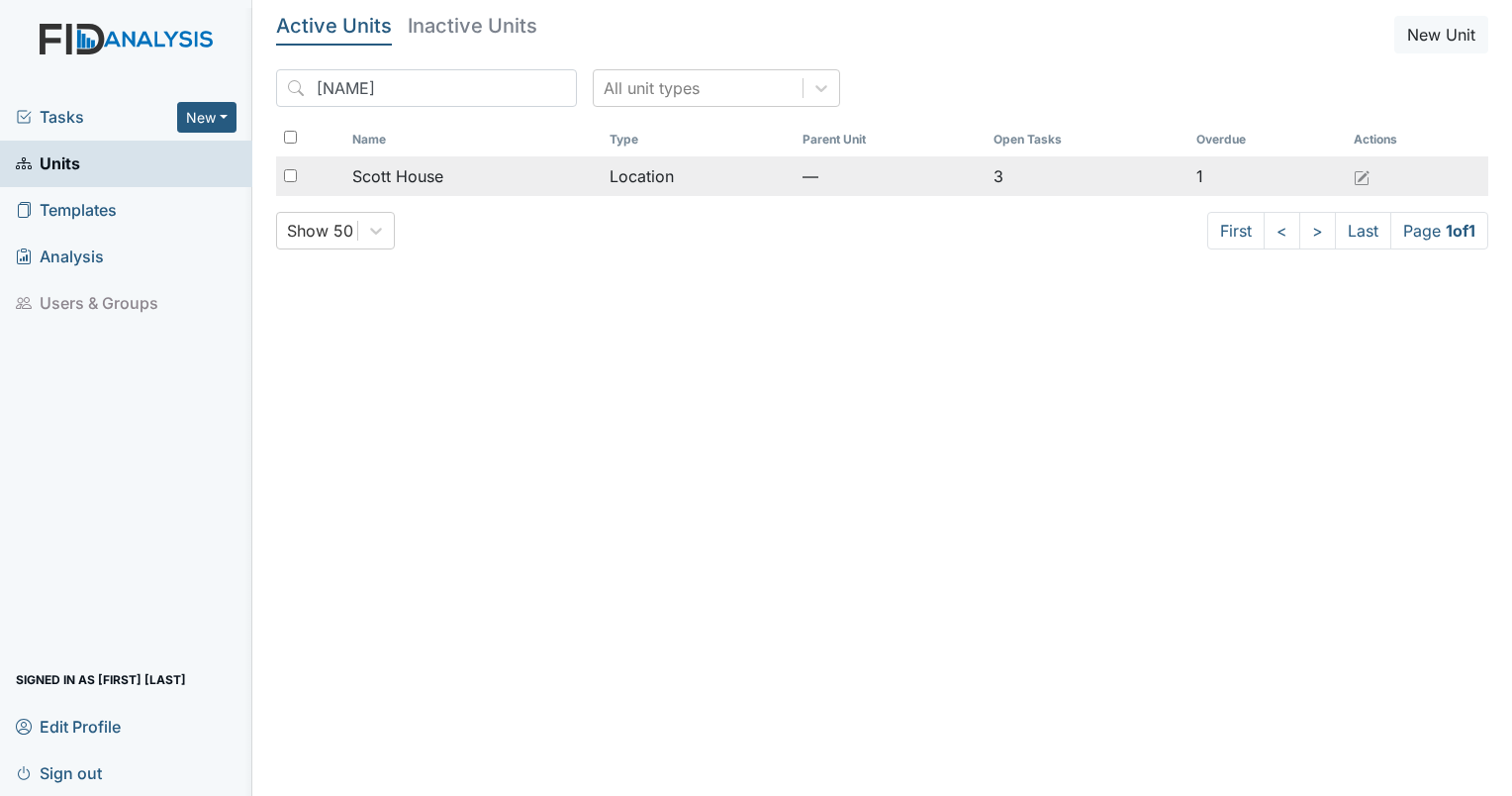 click on "Scott House" at bounding box center (398, 176) 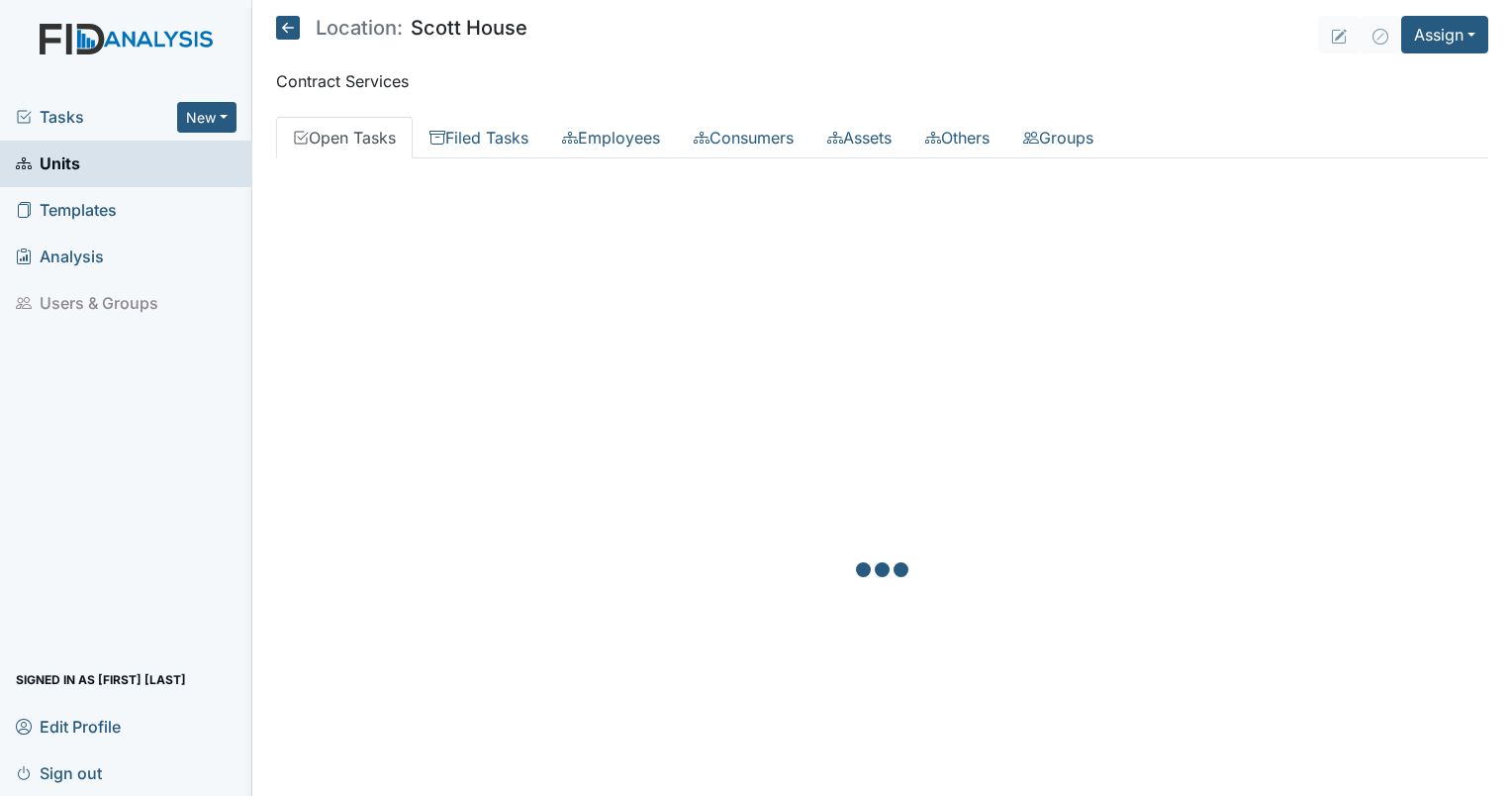 scroll, scrollTop: 0, scrollLeft: 0, axis: both 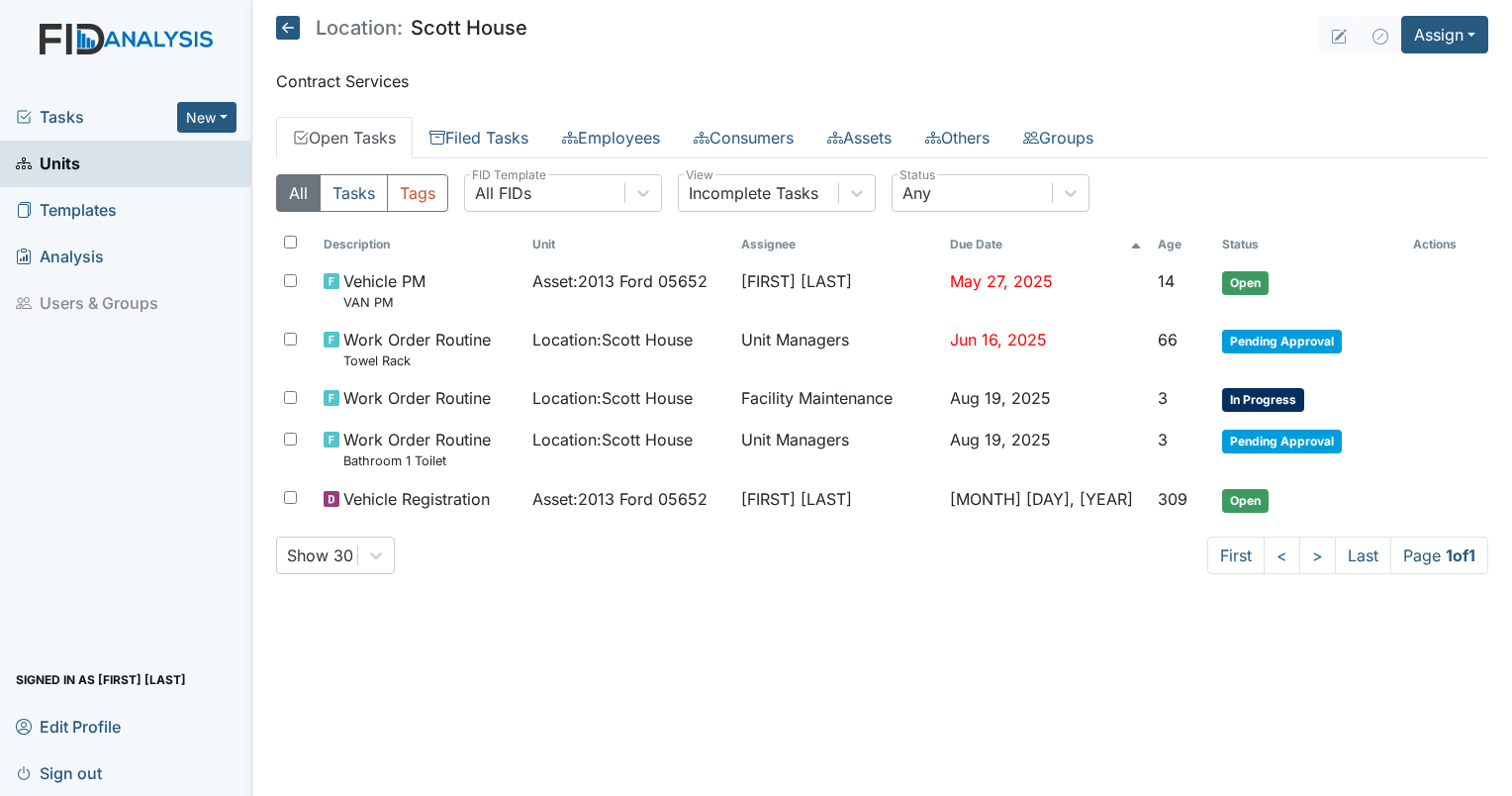 click on "Units" at bounding box center [47, 163] 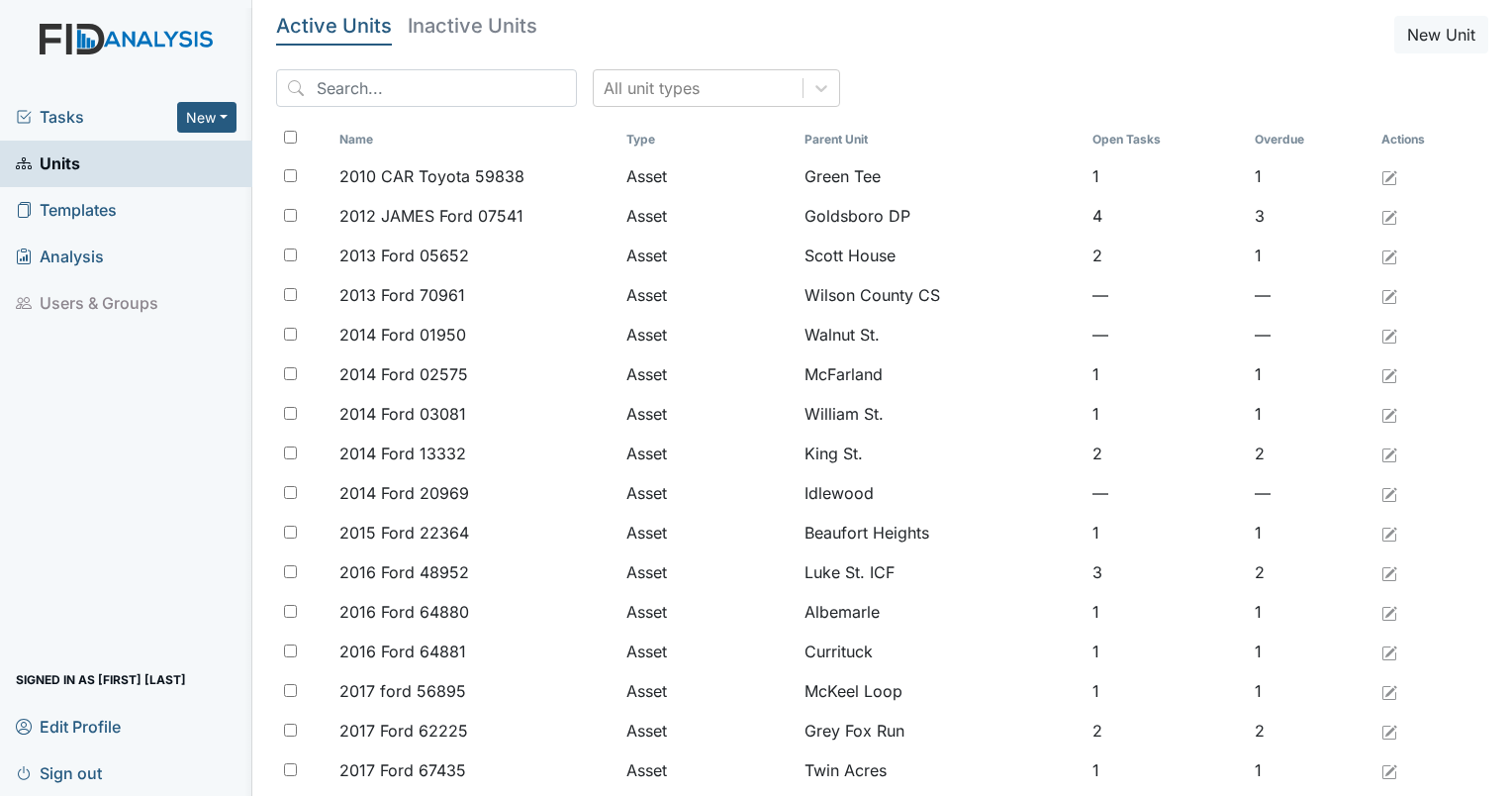scroll, scrollTop: 0, scrollLeft: 0, axis: both 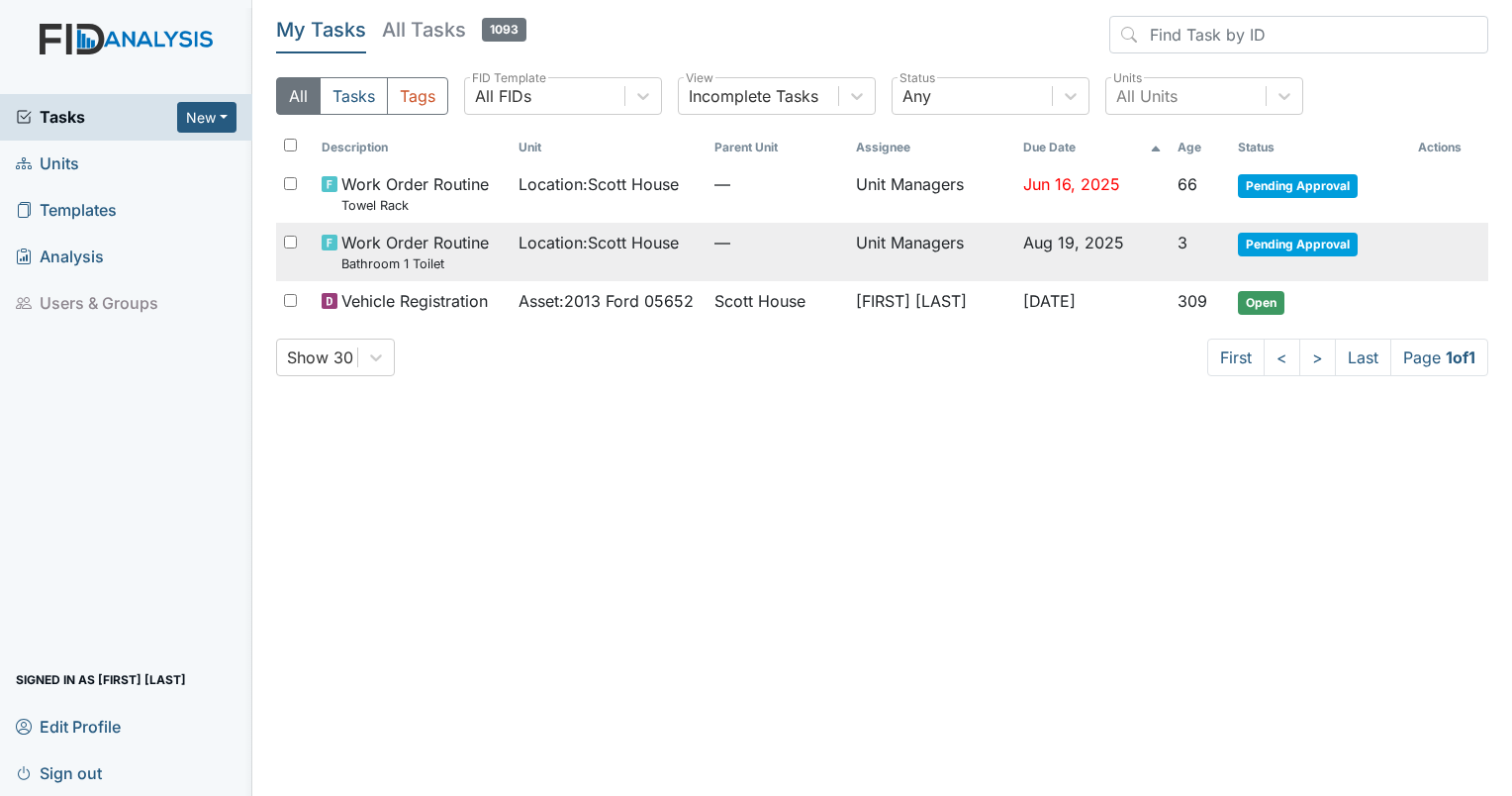 click on "Pending Approval" at bounding box center (1297, 245) 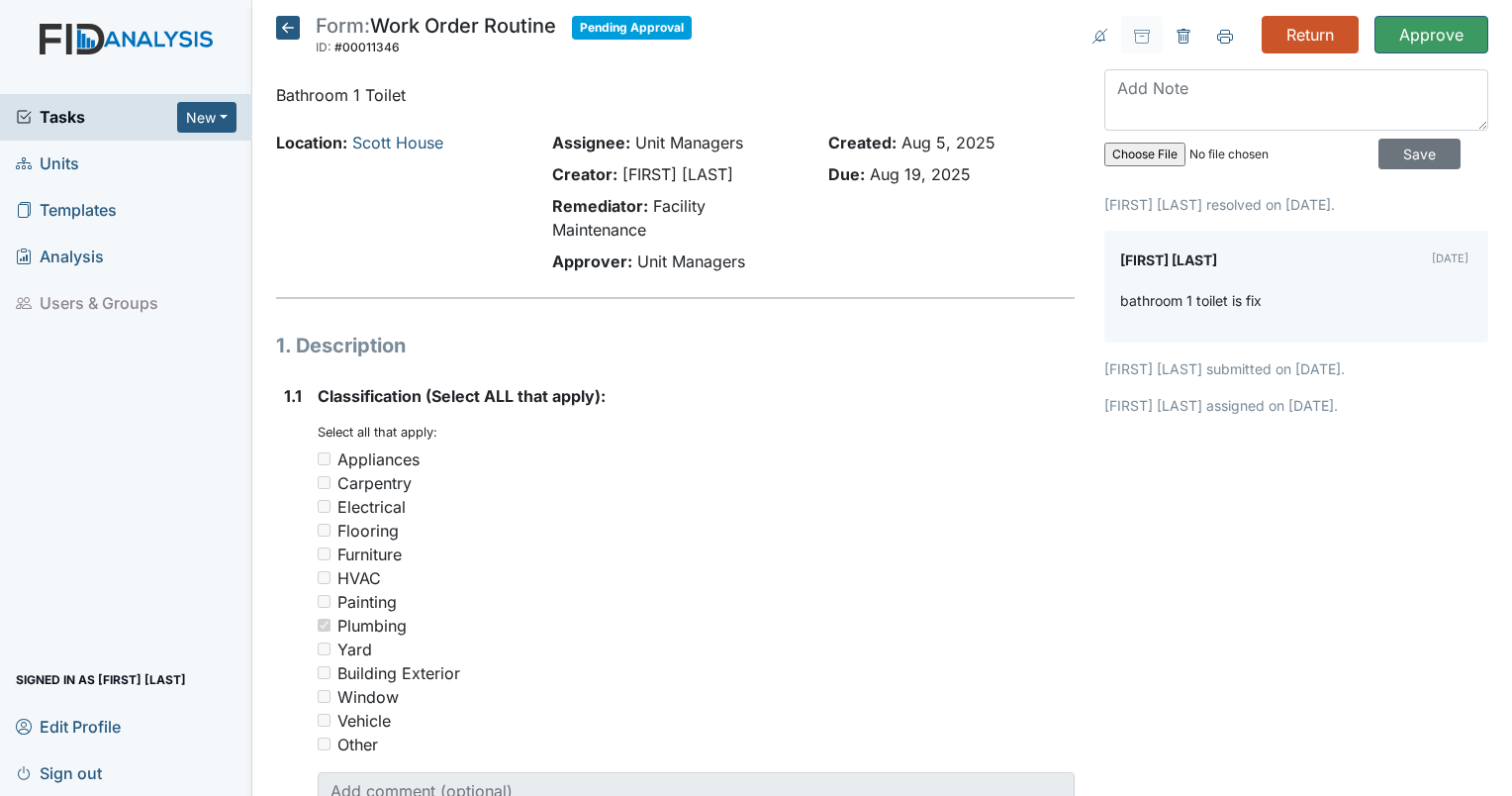 scroll, scrollTop: 0, scrollLeft: 0, axis: both 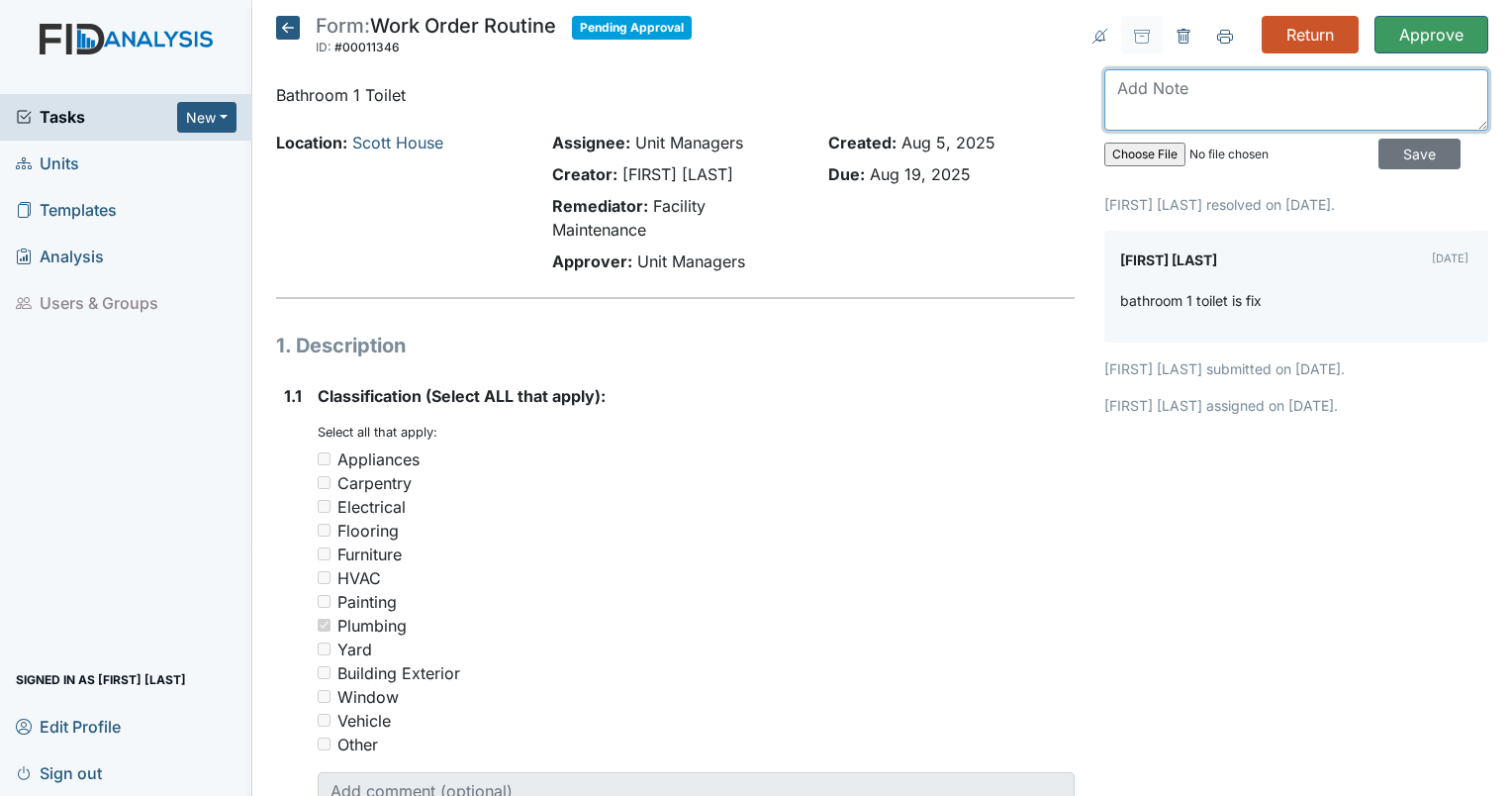 click at bounding box center (1296, 100) 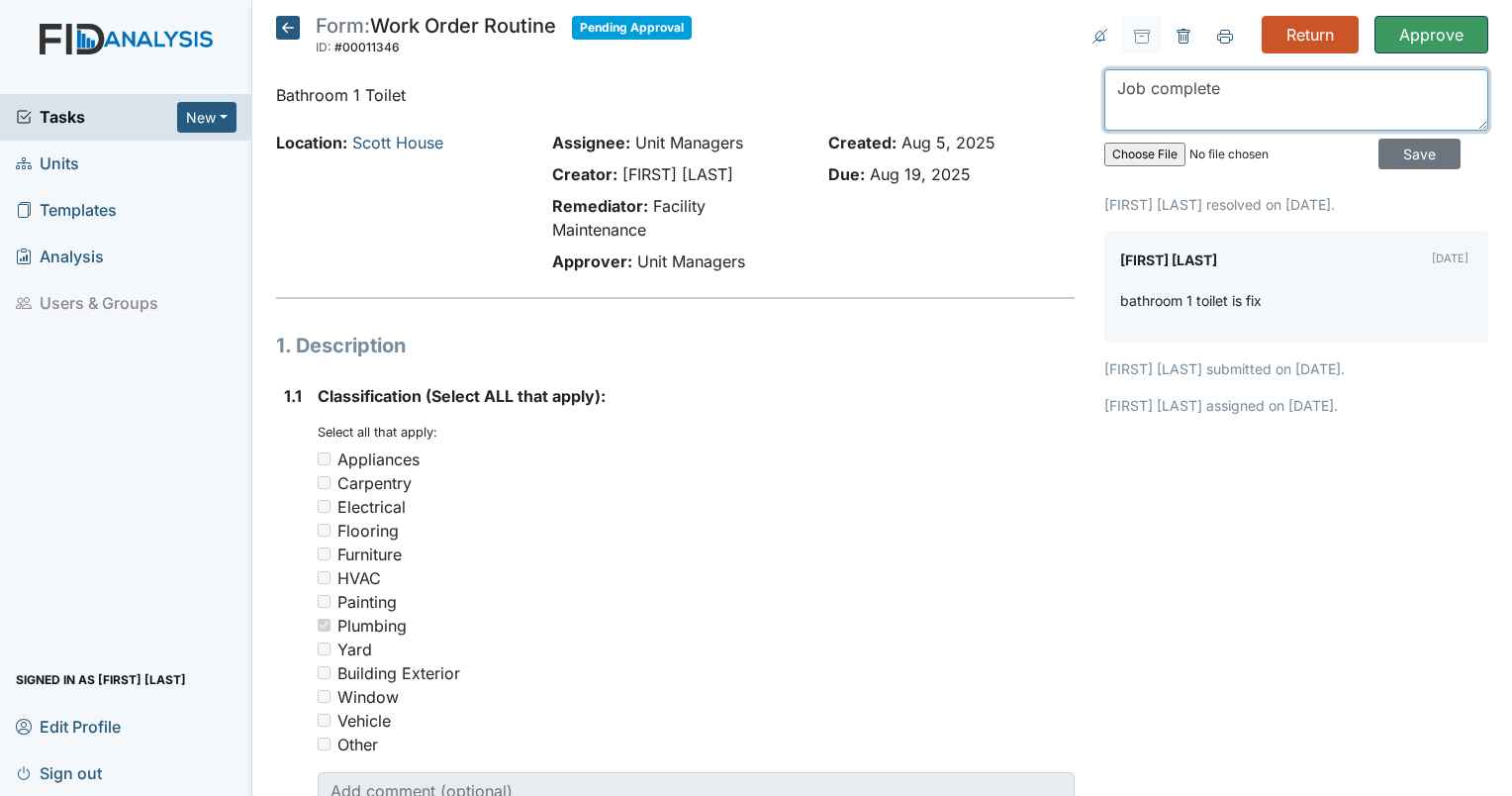type on "Job complete" 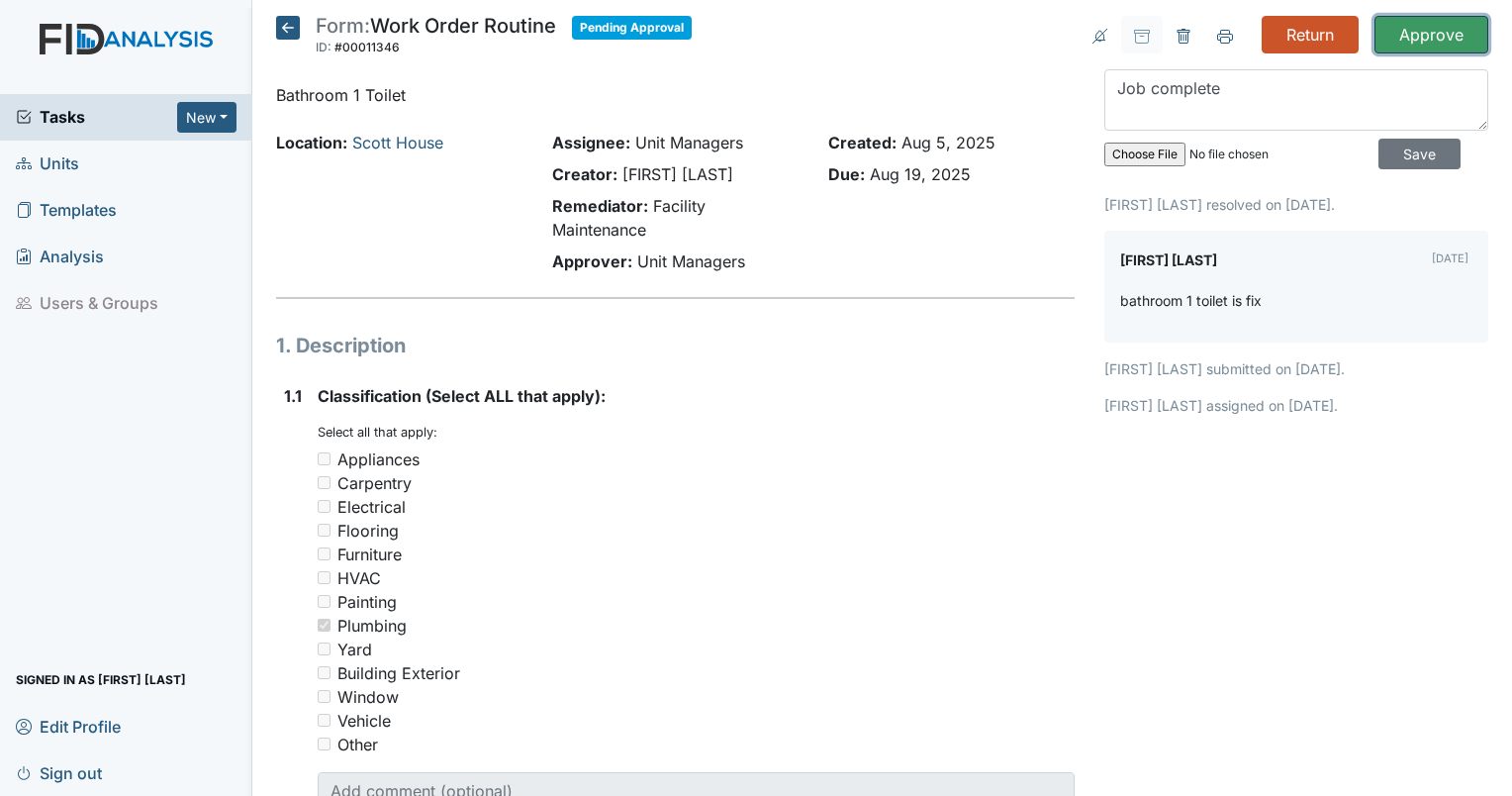click on "Approve" at bounding box center (1431, 35) 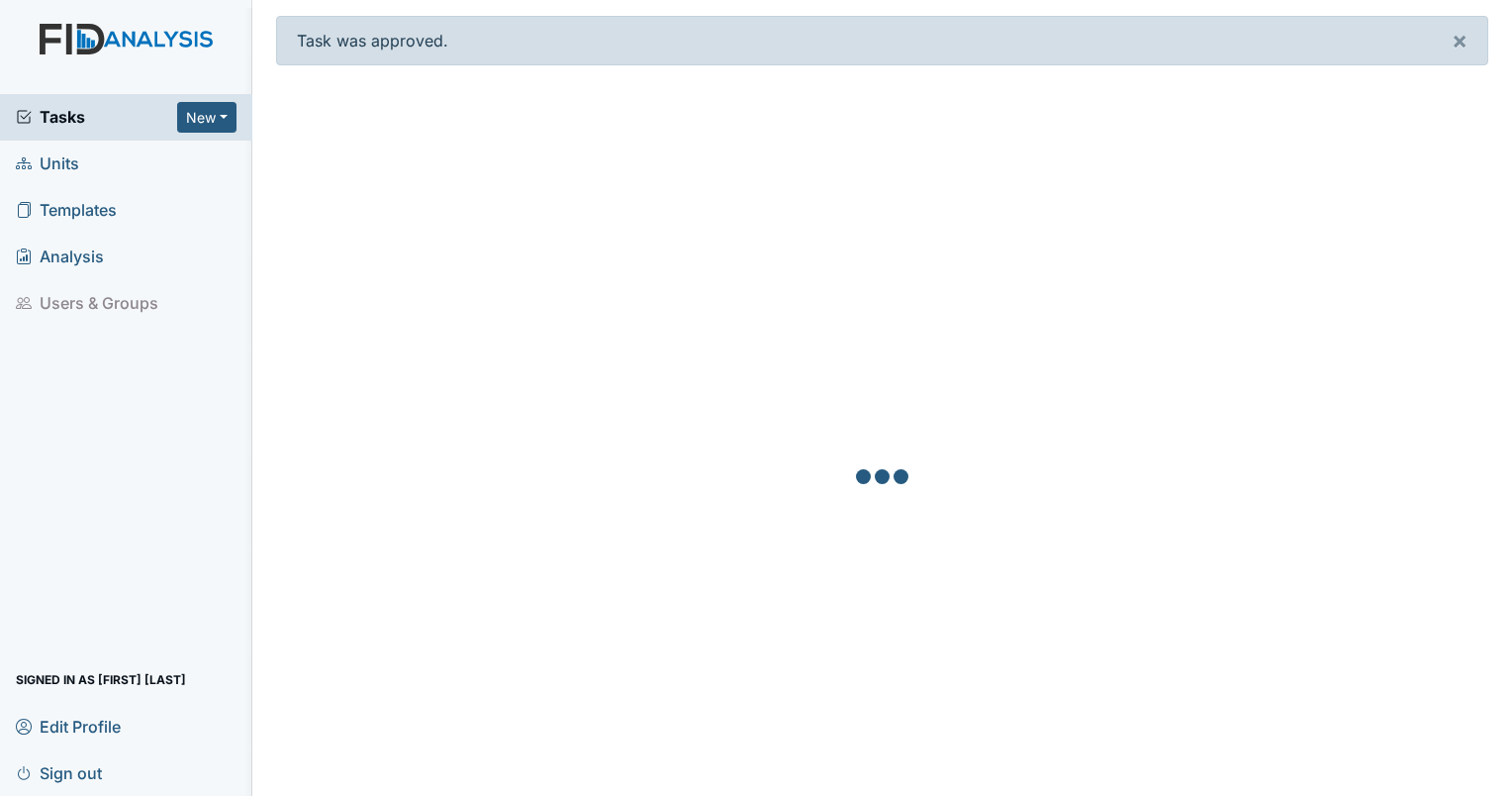 scroll, scrollTop: 0, scrollLeft: 0, axis: both 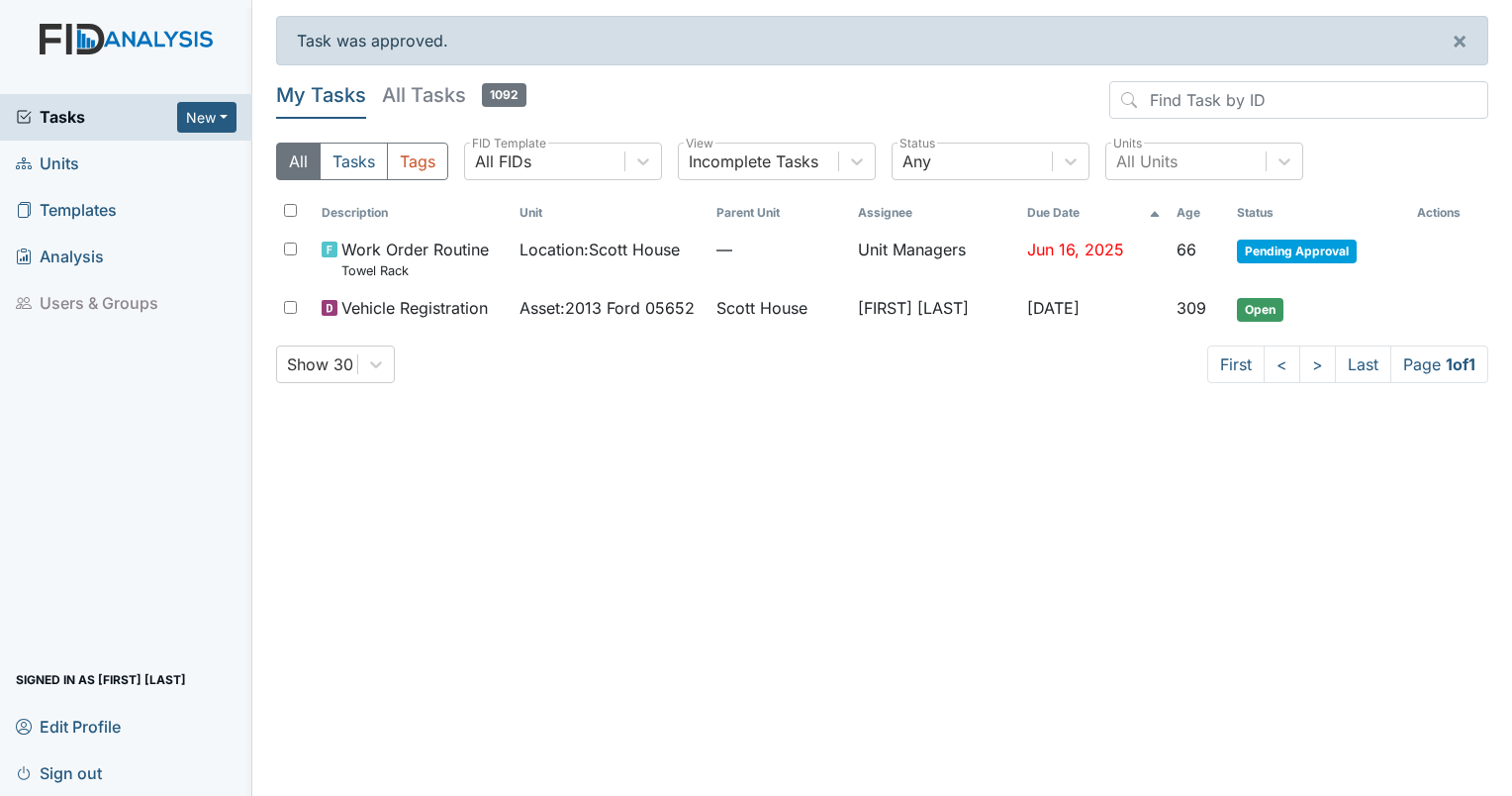 click on "Units" at bounding box center [47, 163] 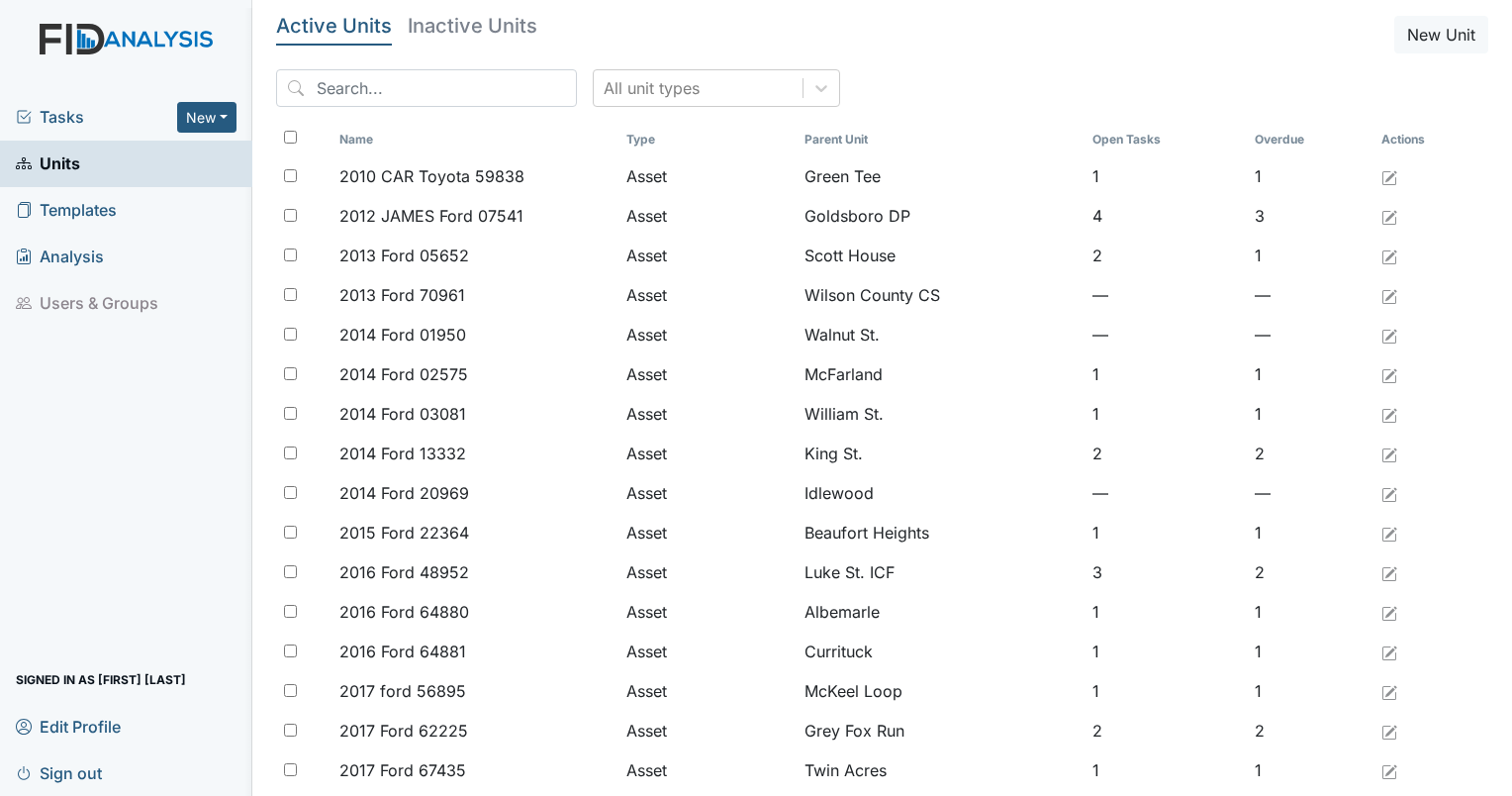 scroll, scrollTop: 0, scrollLeft: 0, axis: both 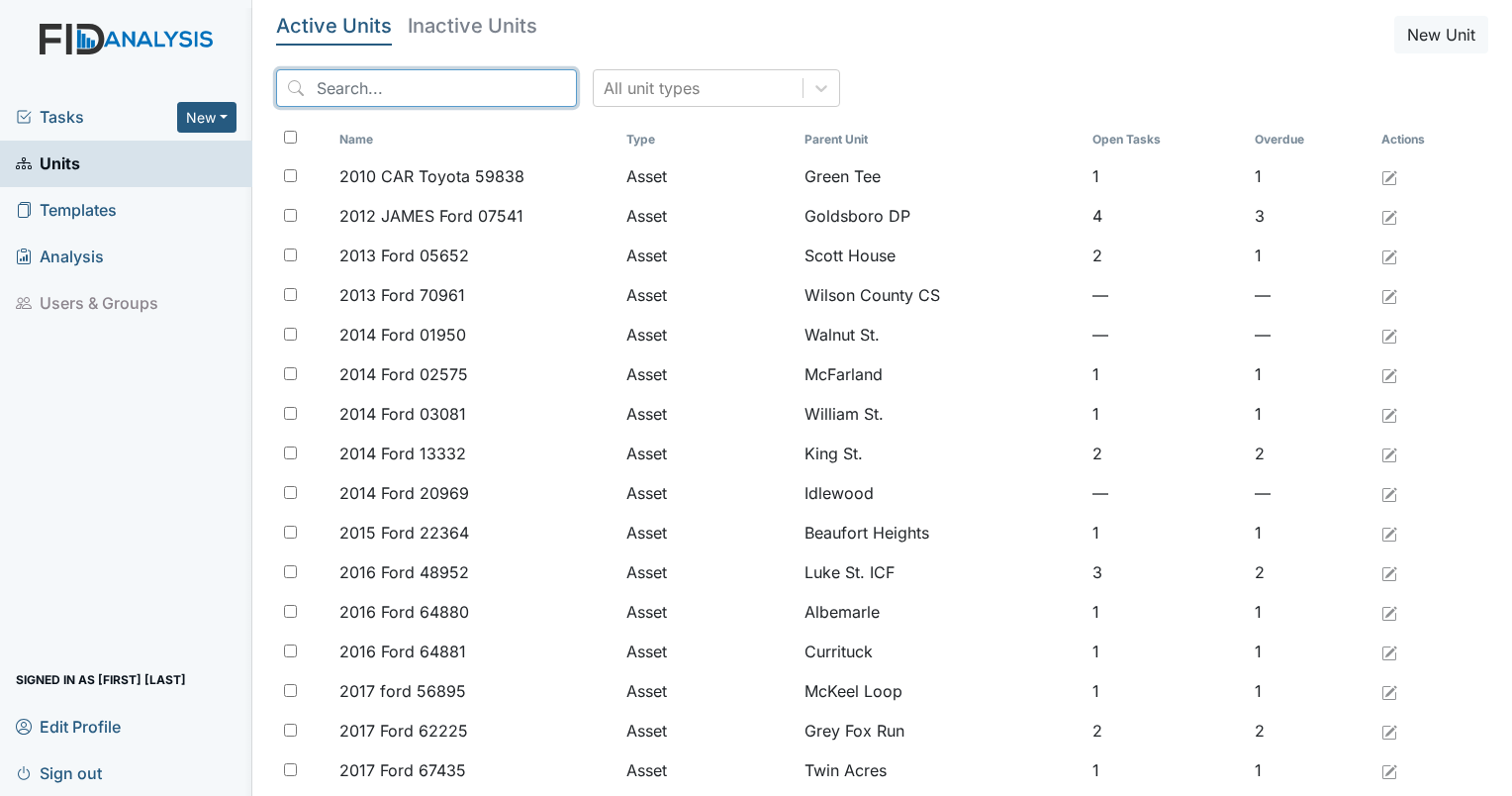 click at bounding box center (426, 88) 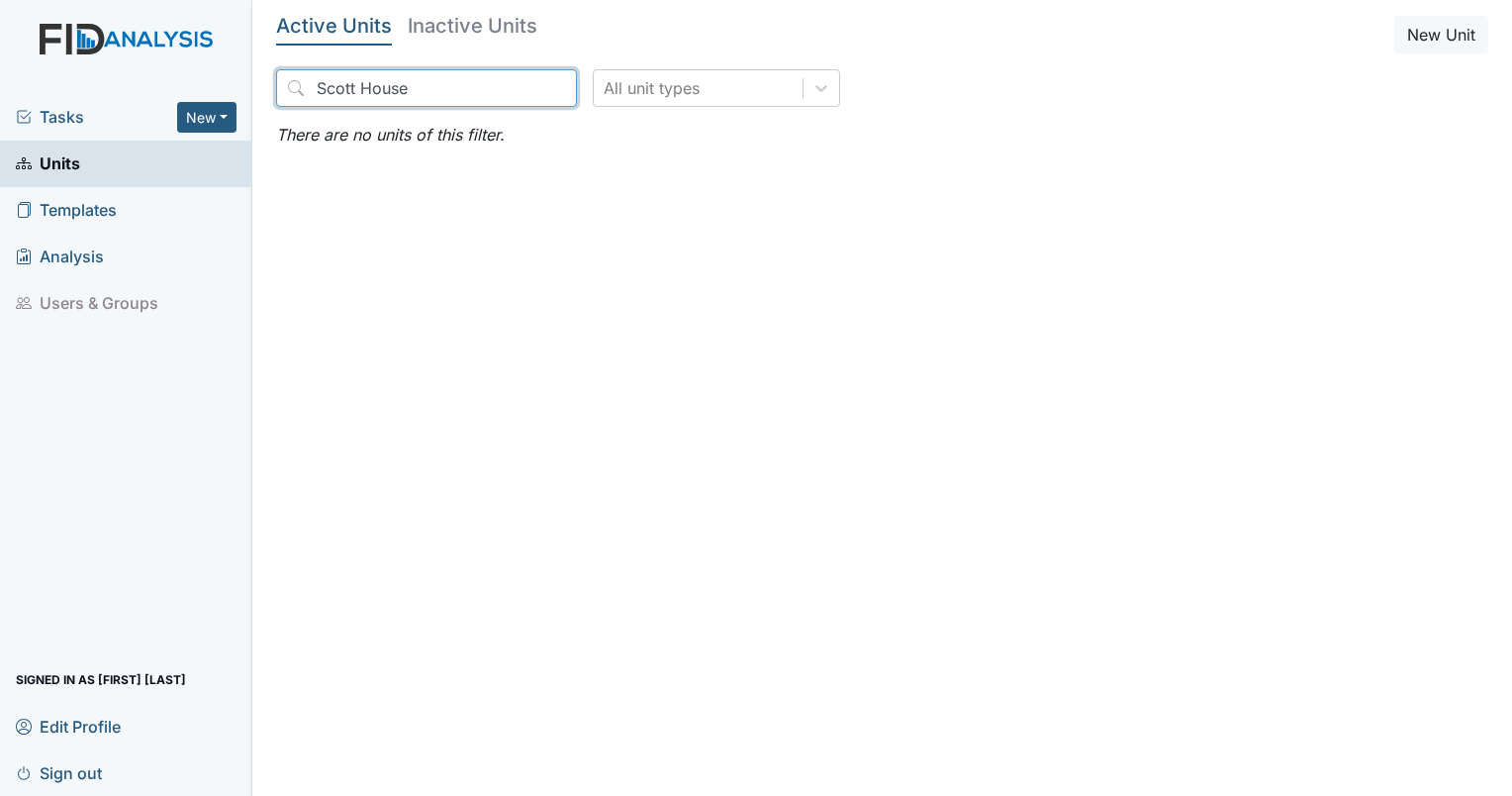 type on "Scott House" 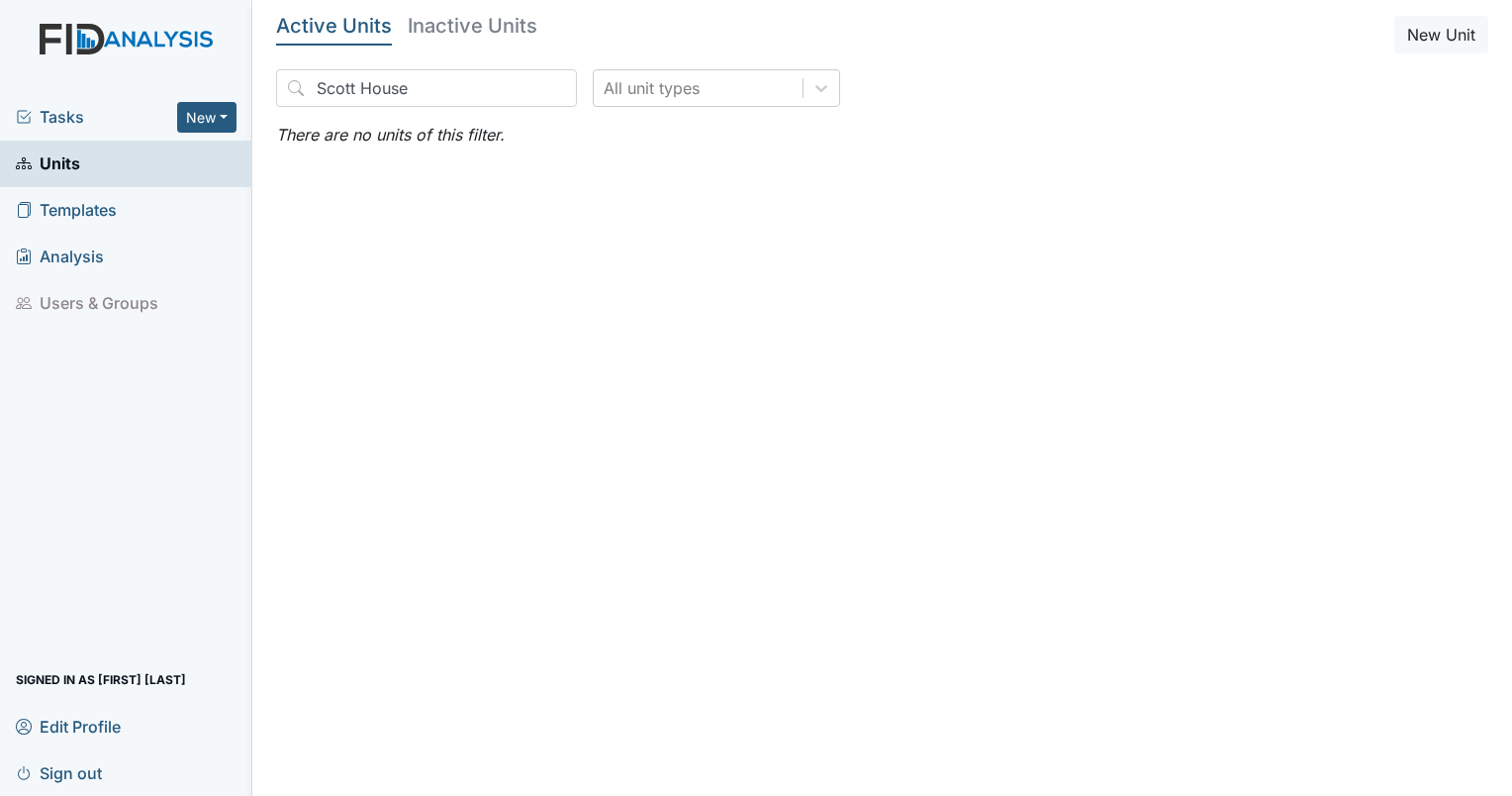 click on "Units" at bounding box center [47, 163] 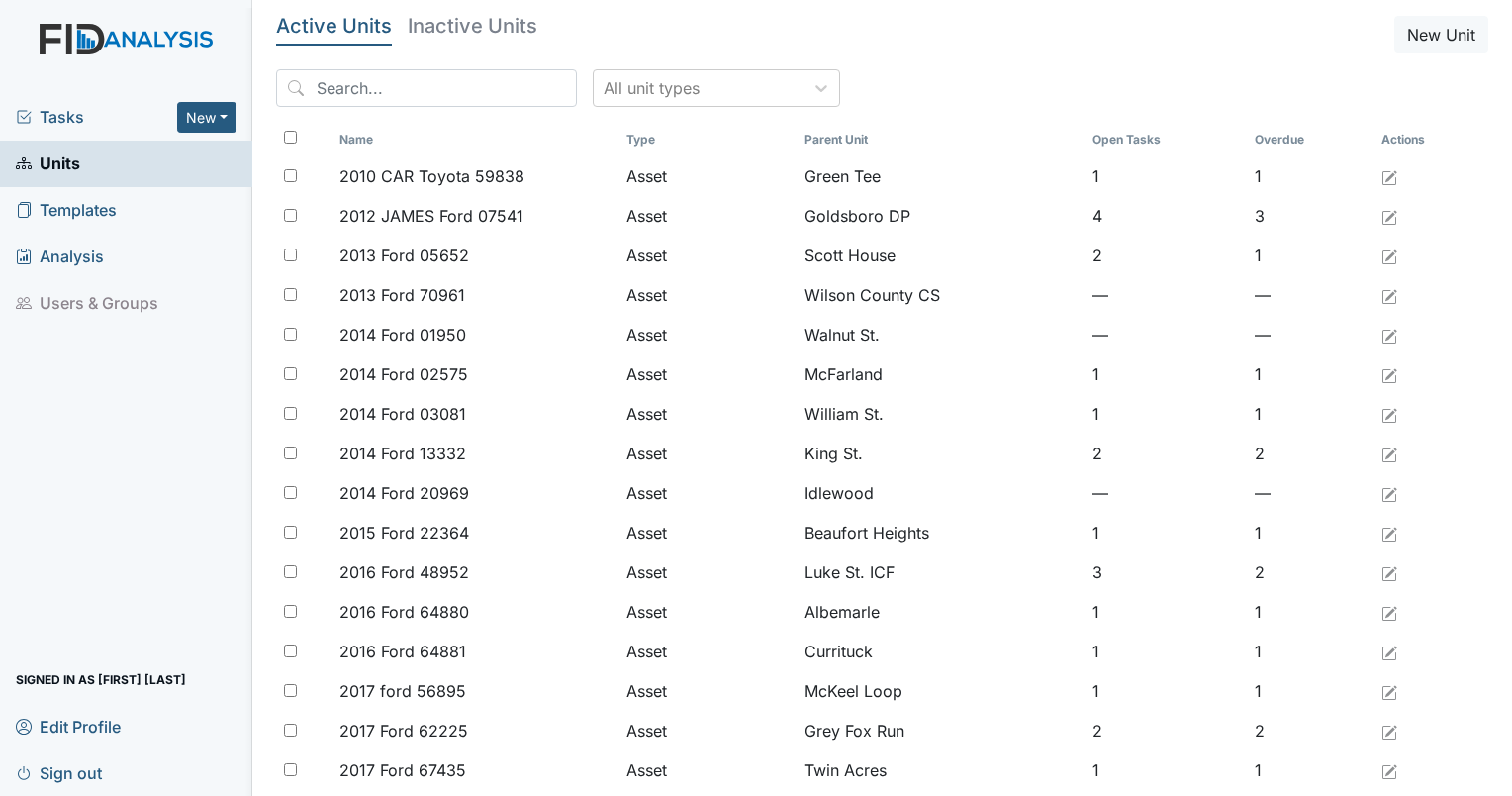 scroll, scrollTop: 0, scrollLeft: 0, axis: both 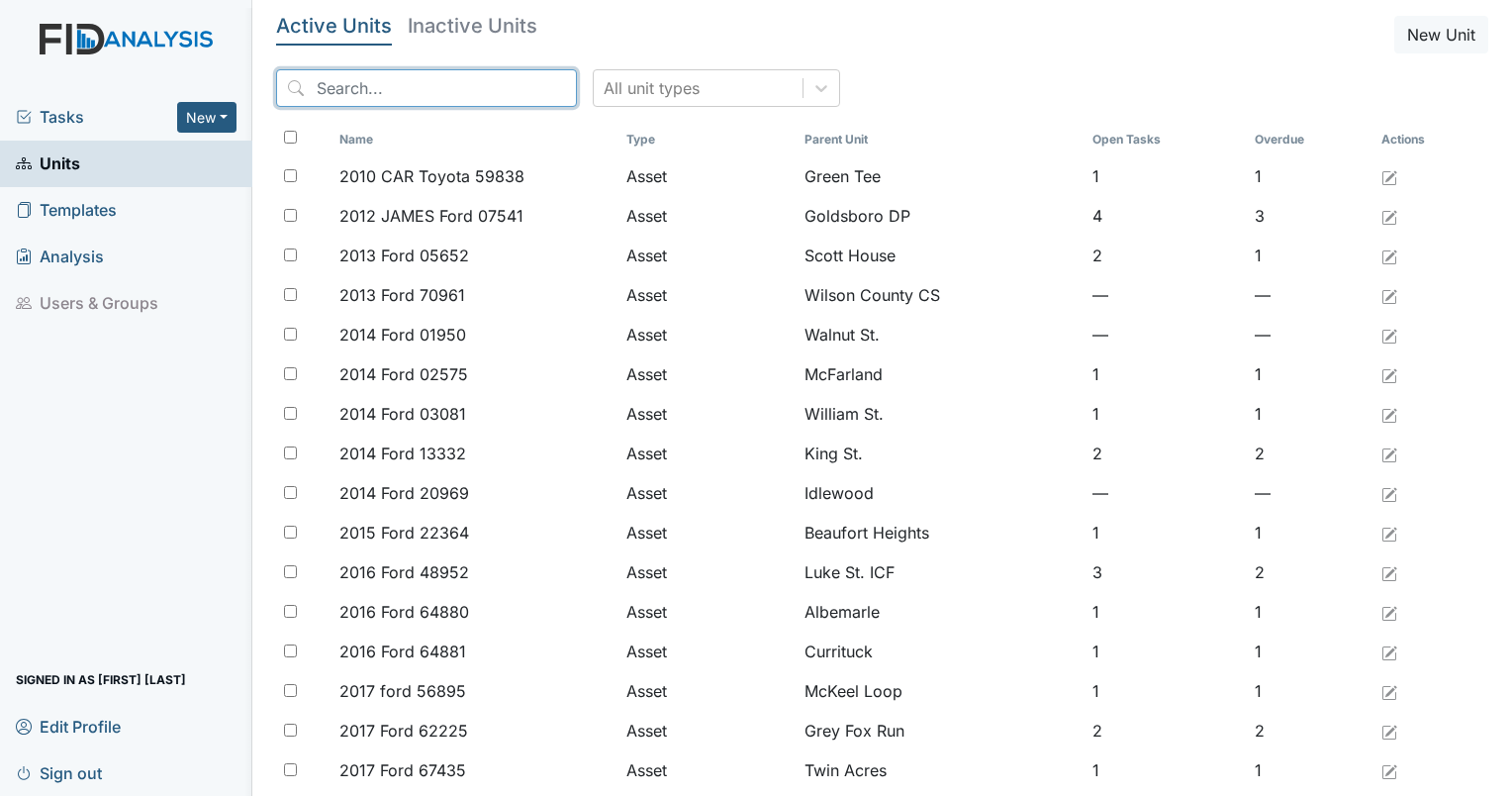 click at bounding box center [426, 88] 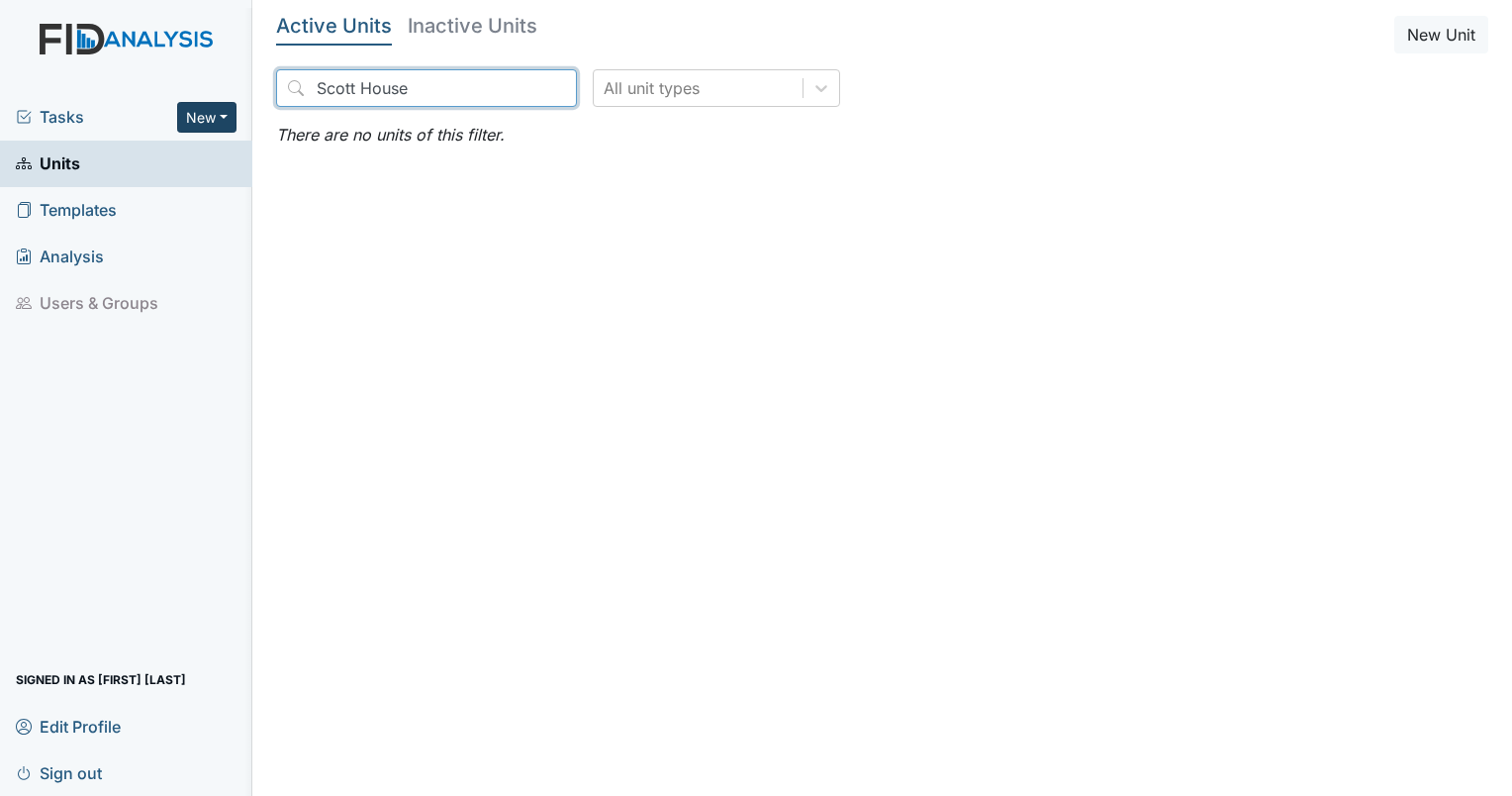 type on "Scott House" 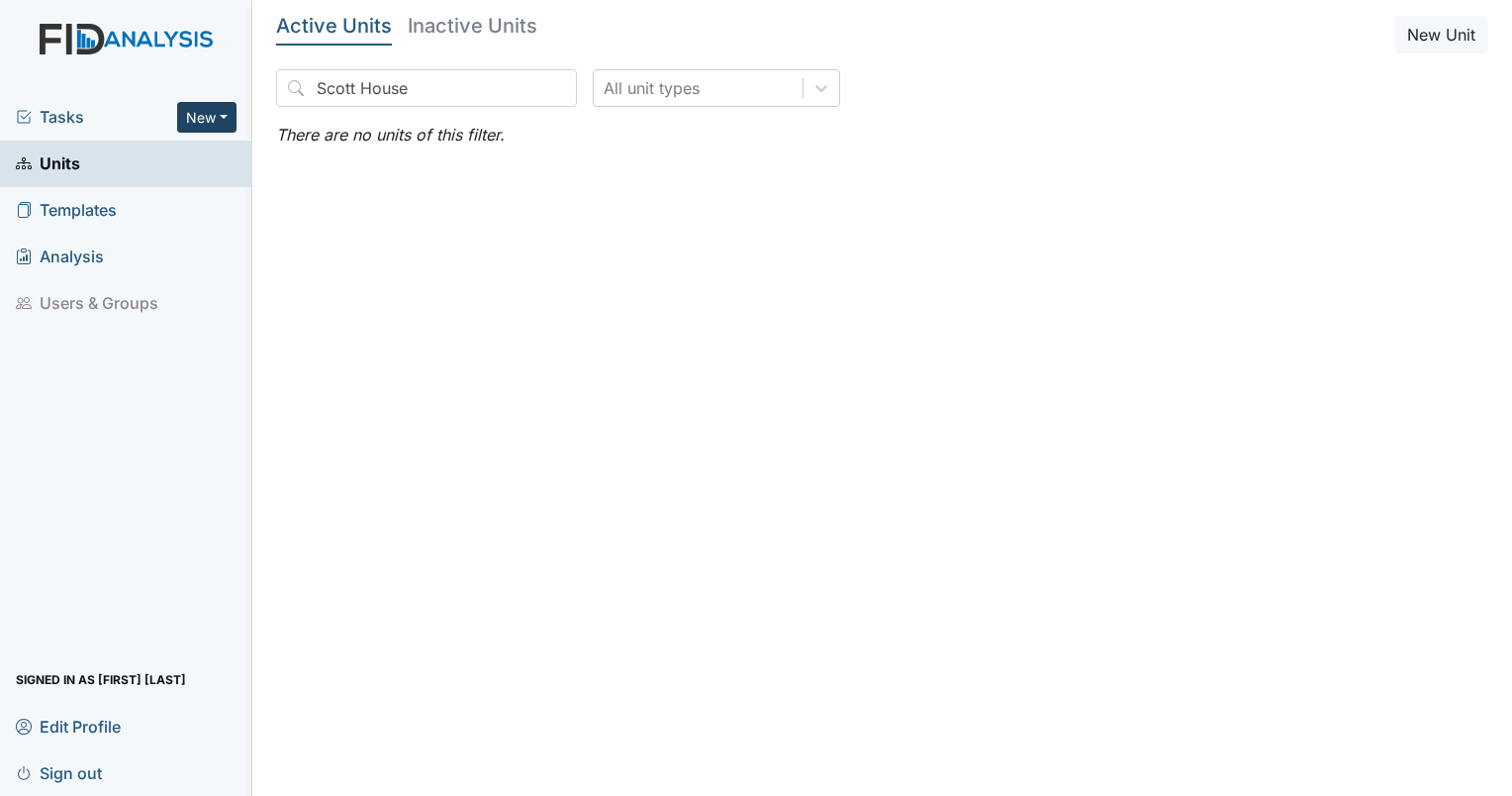 click on "New" at bounding box center [207, 117] 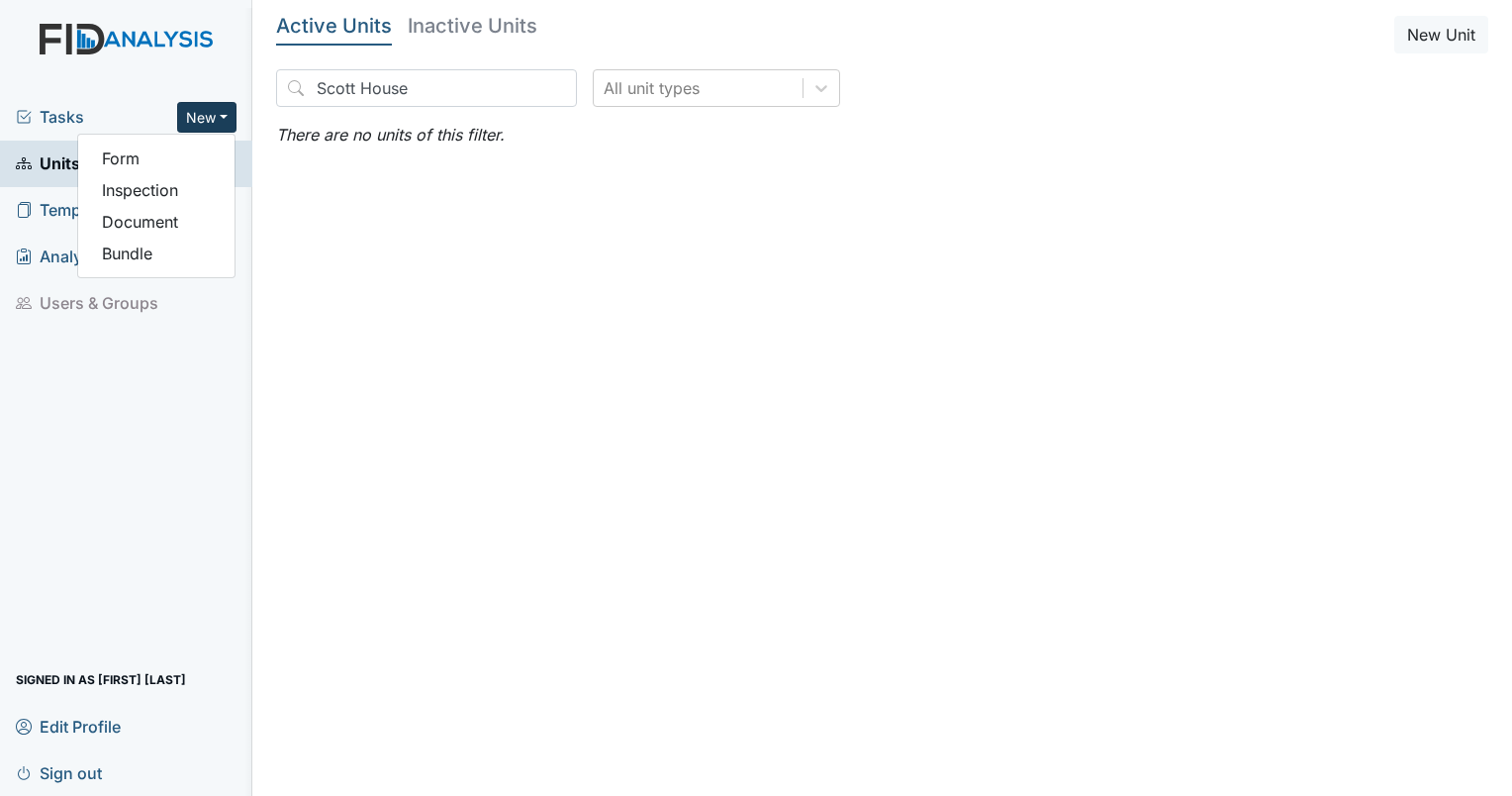 type 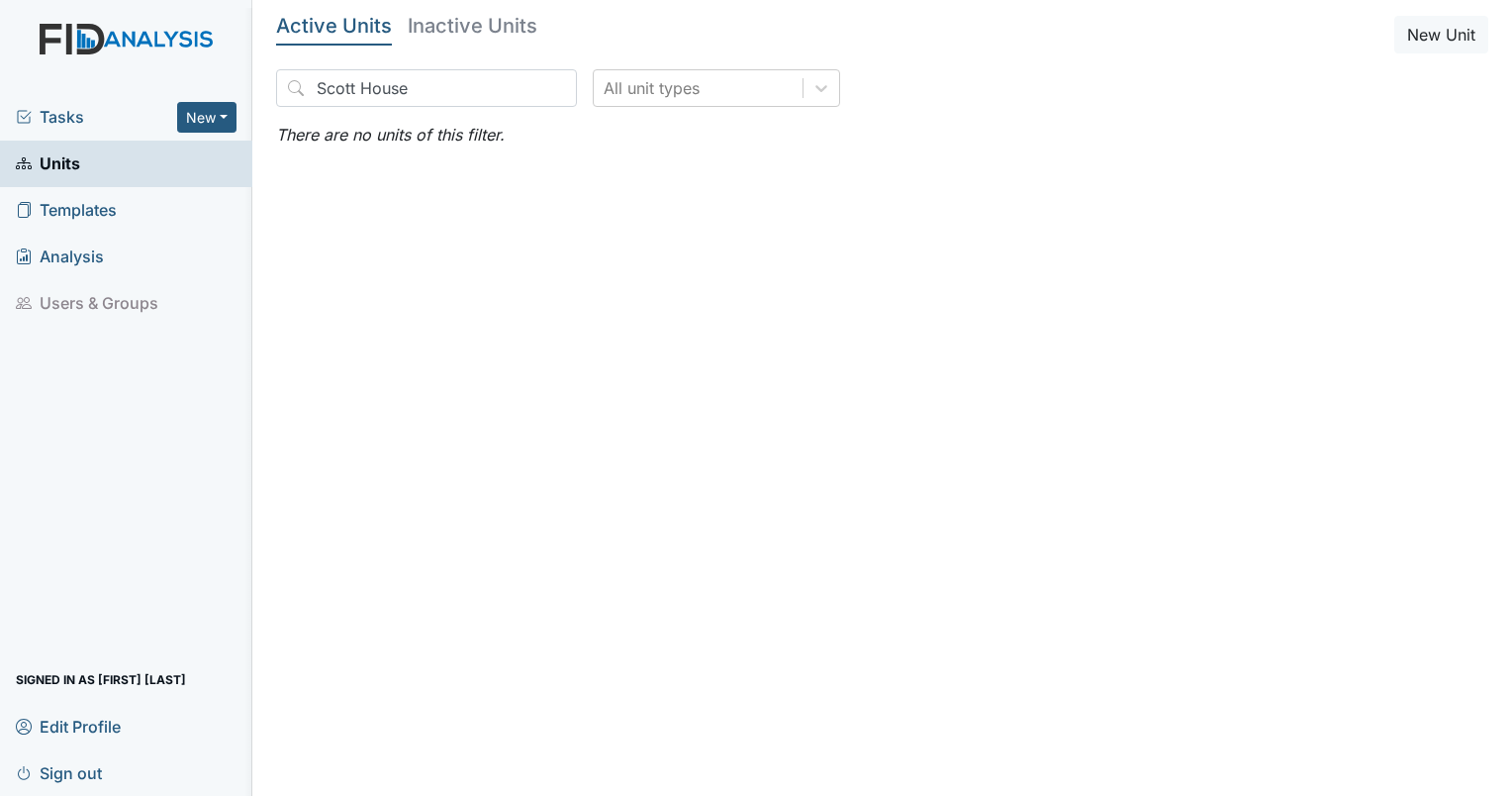 click on "Units" at bounding box center (47, 163) 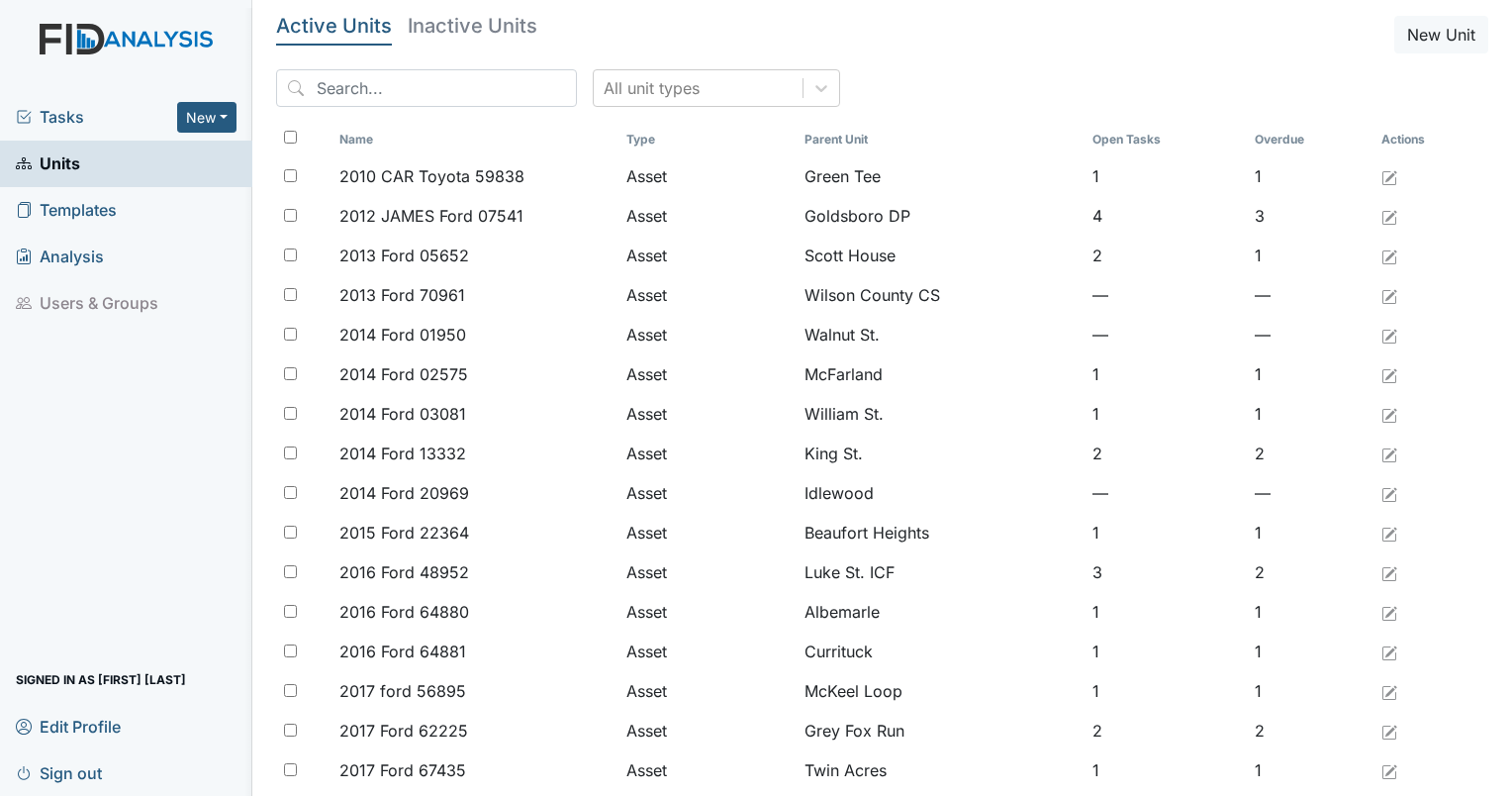 scroll, scrollTop: 0, scrollLeft: 0, axis: both 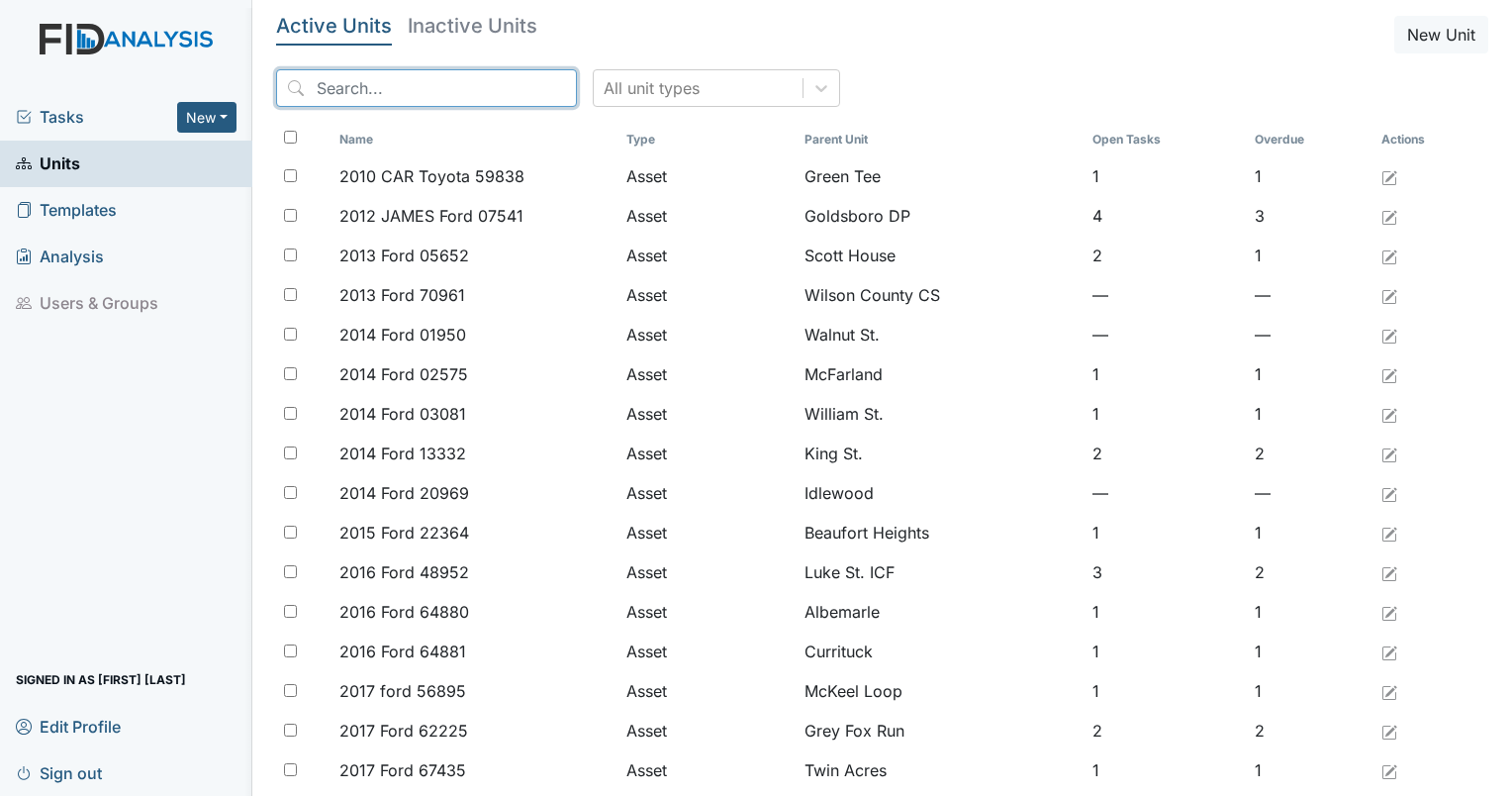 click at bounding box center (426, 88) 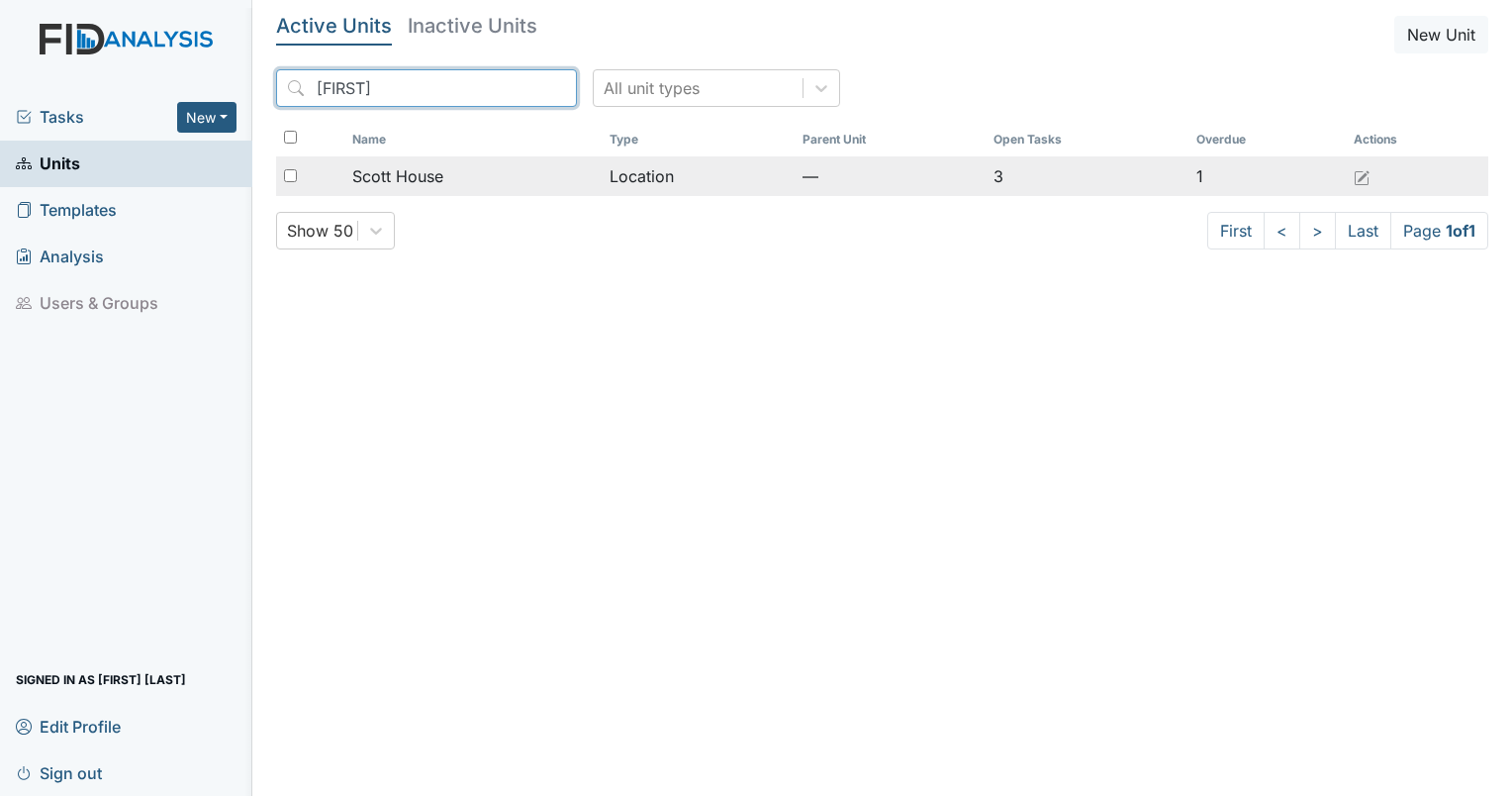 type on "[FIRST]" 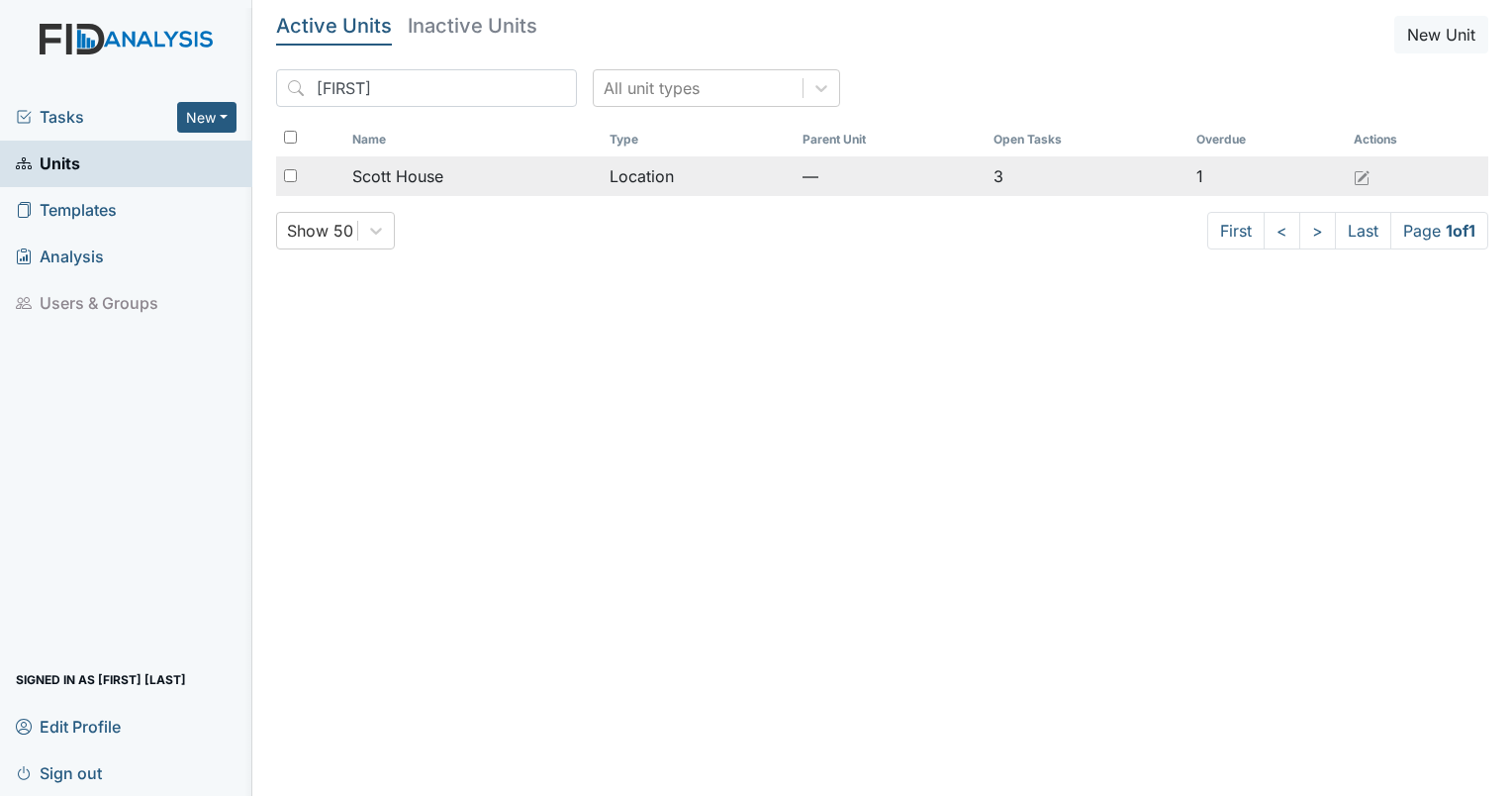 click at bounding box center (290, 175) 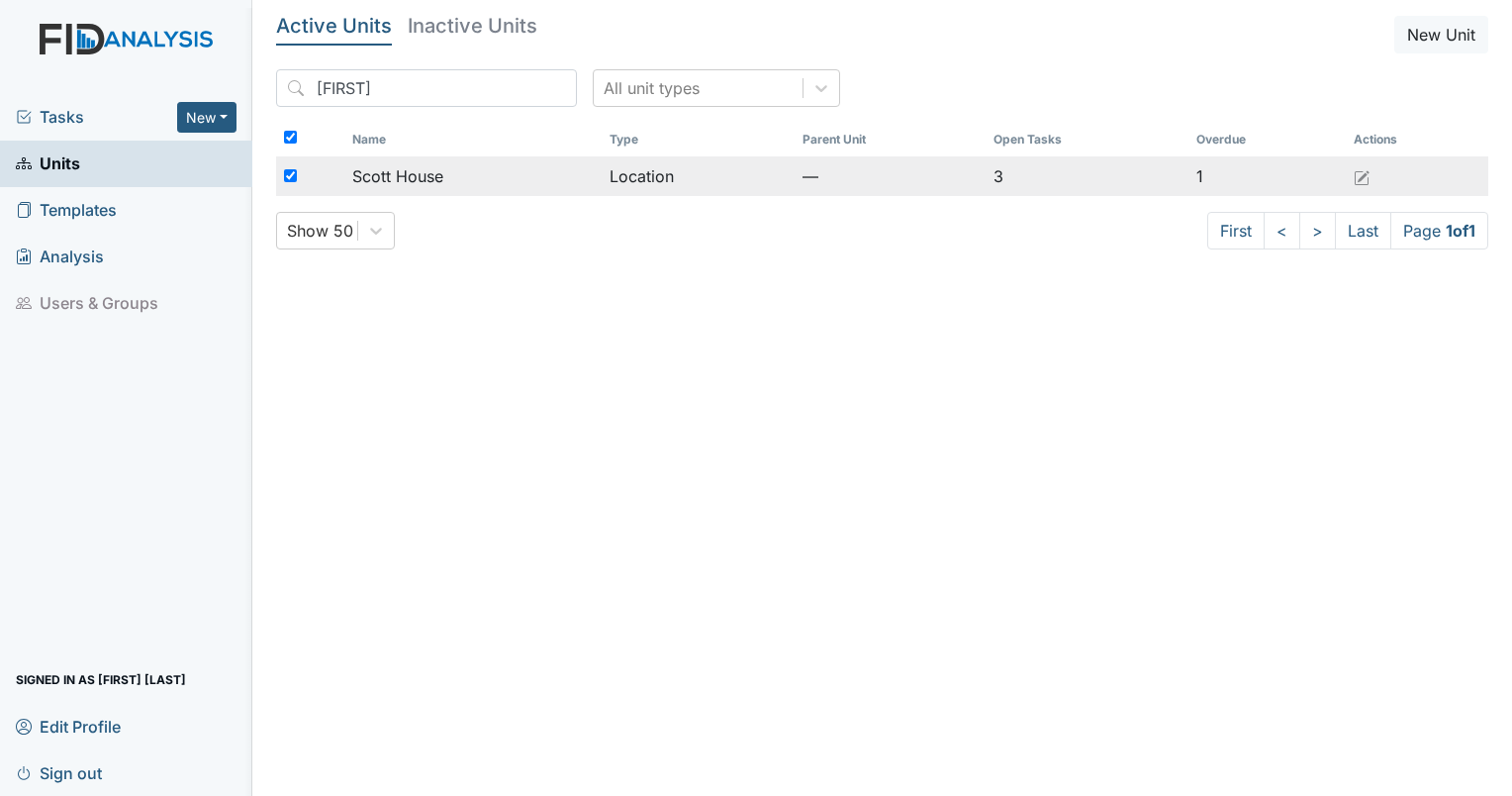checkbox on "true" 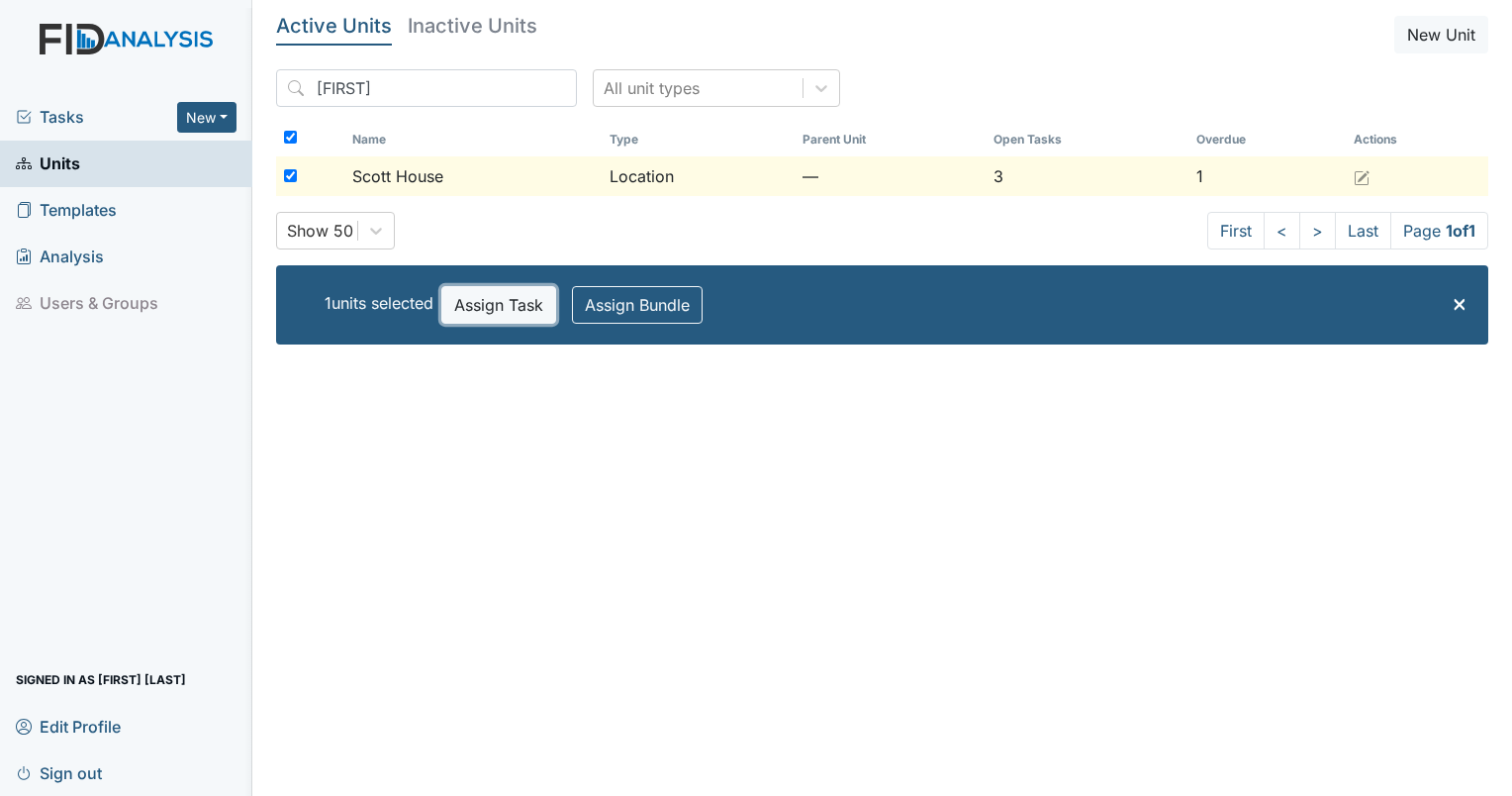 click on "Assign Task" at bounding box center (499, 305) 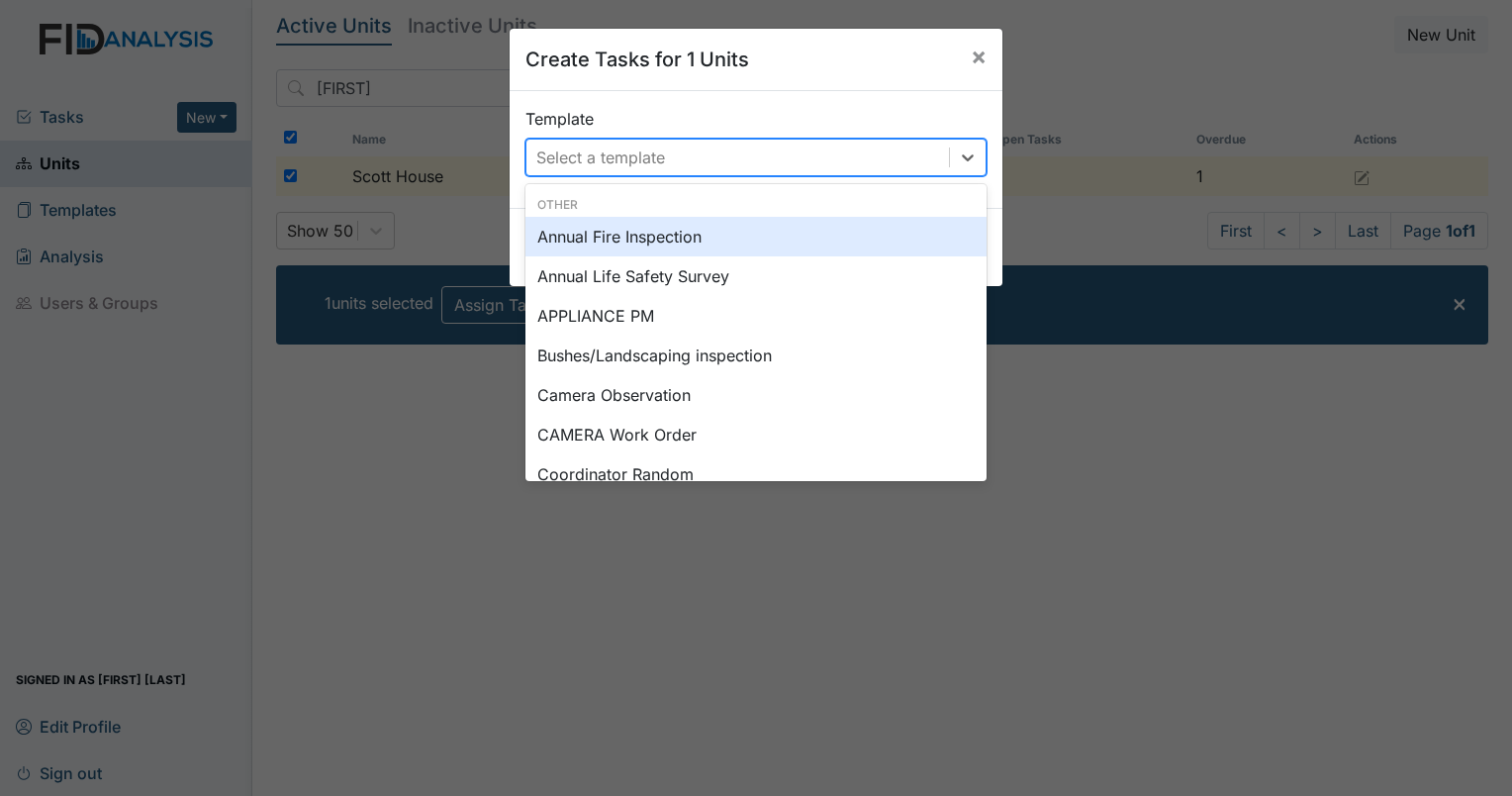 click on "Select a template" at bounding box center (601, 157) 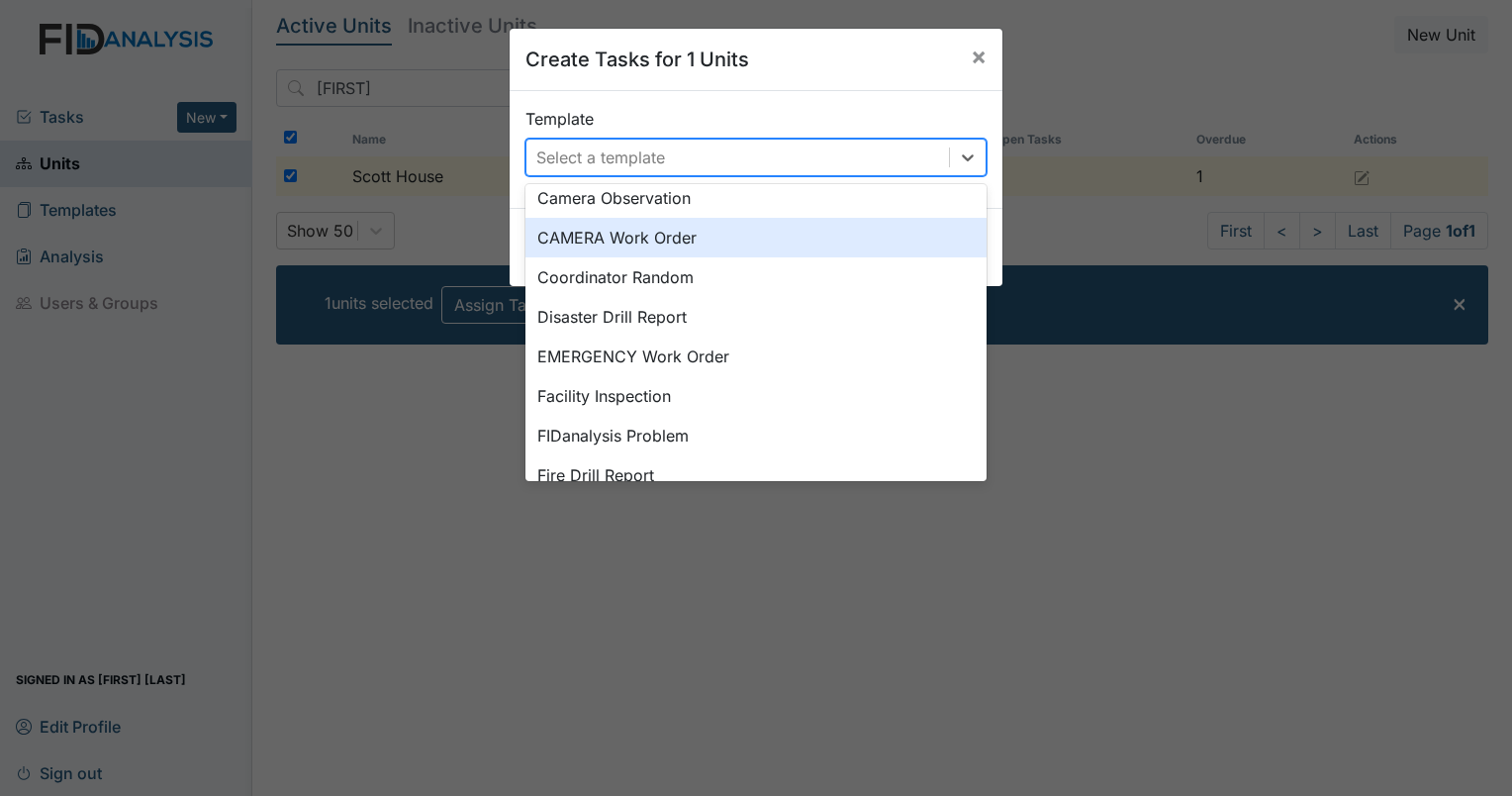scroll, scrollTop: 238, scrollLeft: 0, axis: vertical 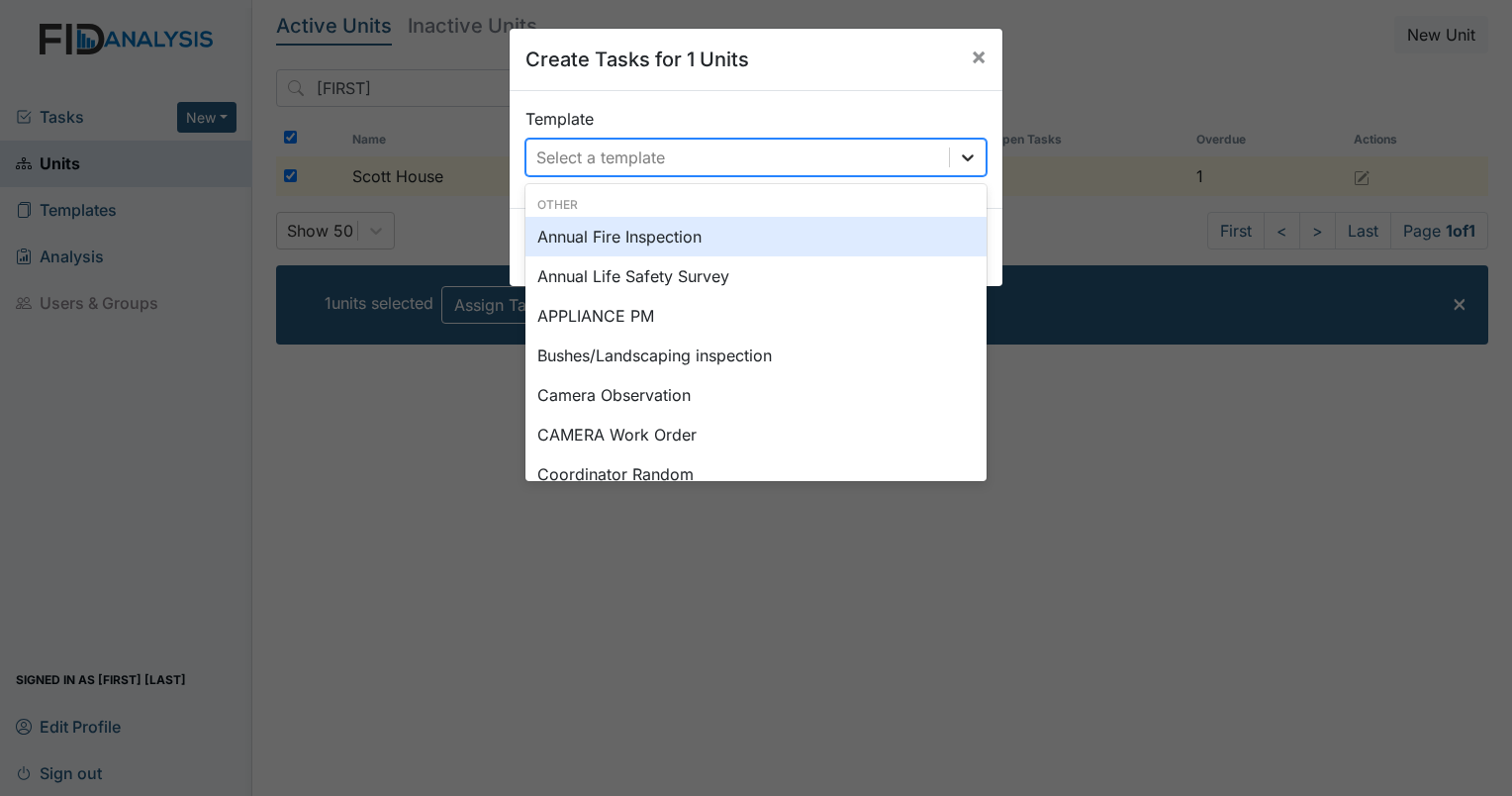 click 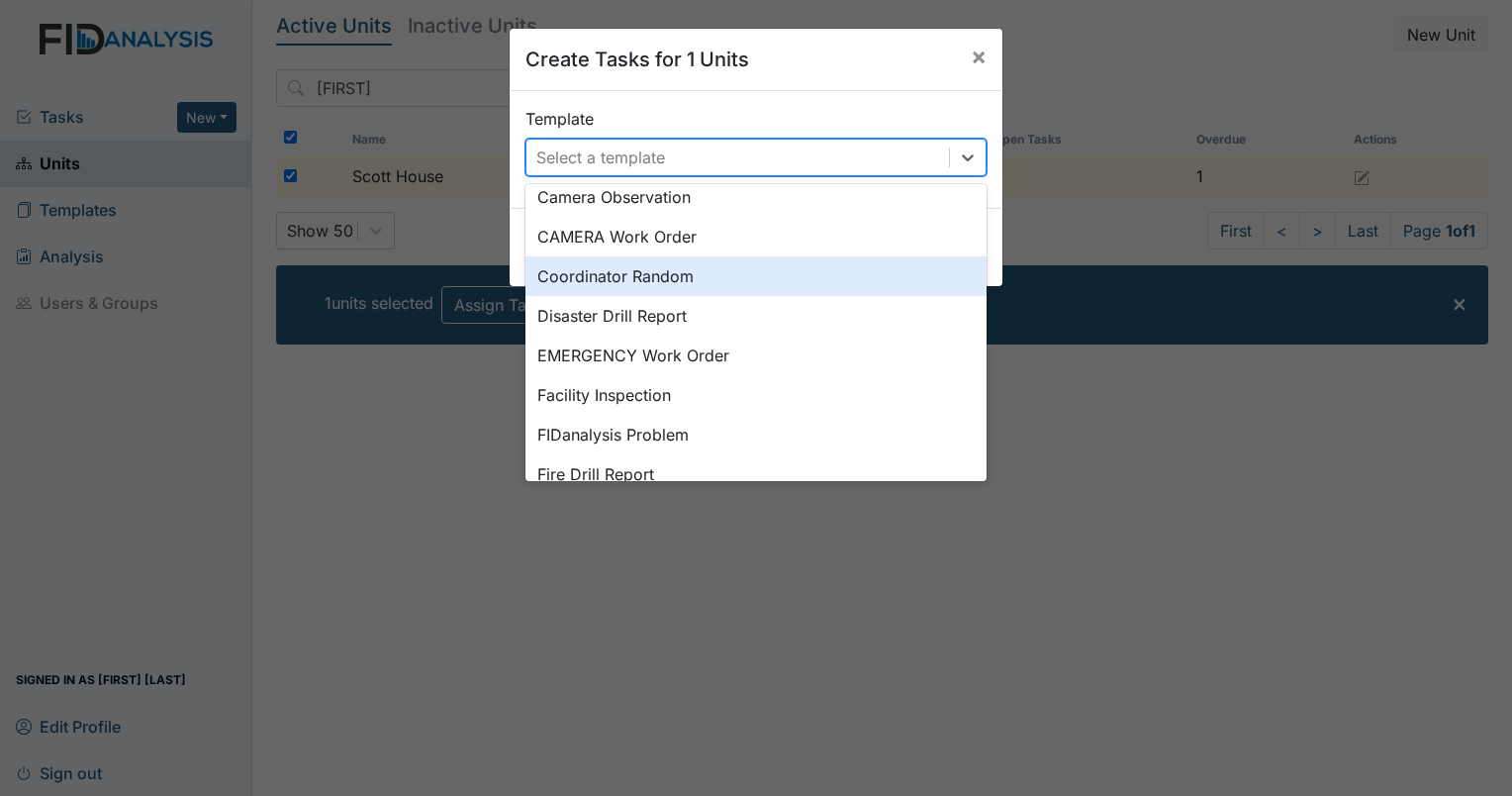 scroll, scrollTop: 330, scrollLeft: 0, axis: vertical 